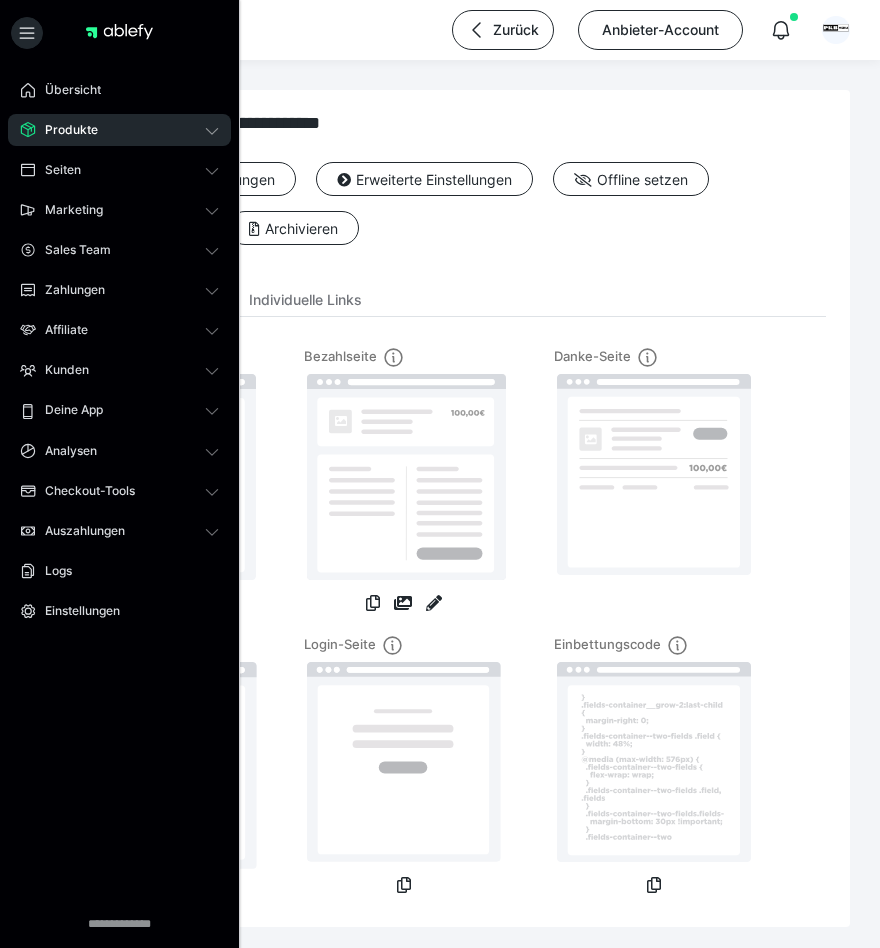 click on "Produkte" at bounding box center (119, 130) 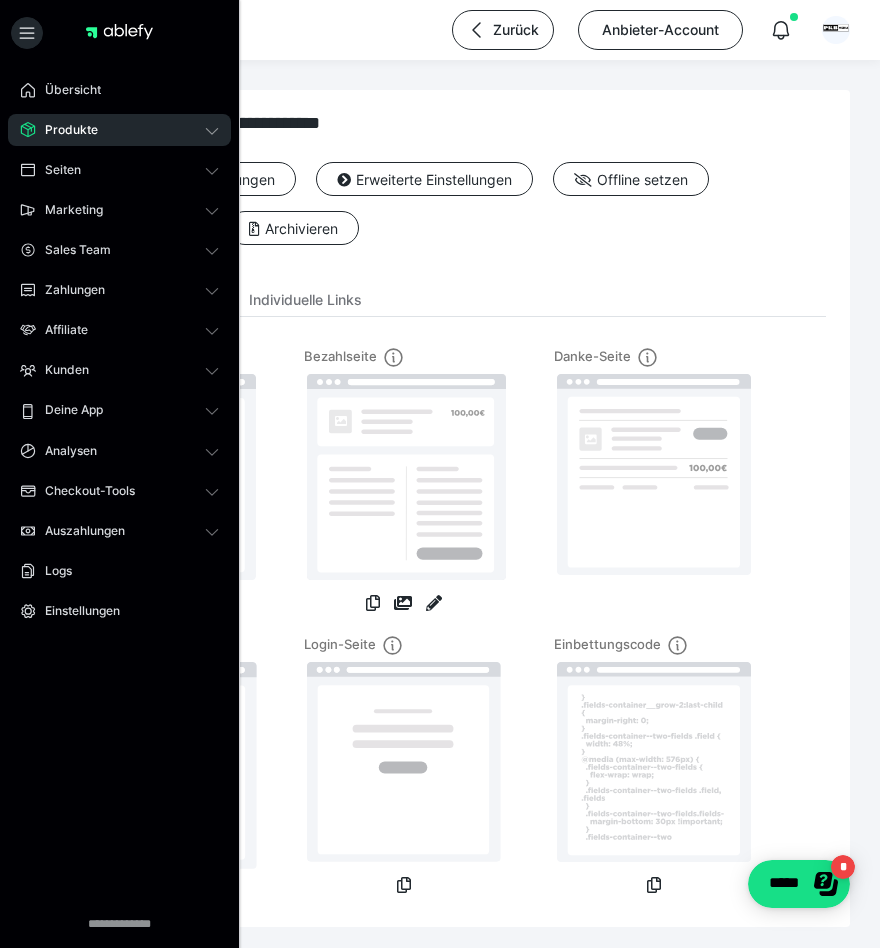 scroll, scrollTop: 0, scrollLeft: 0, axis: both 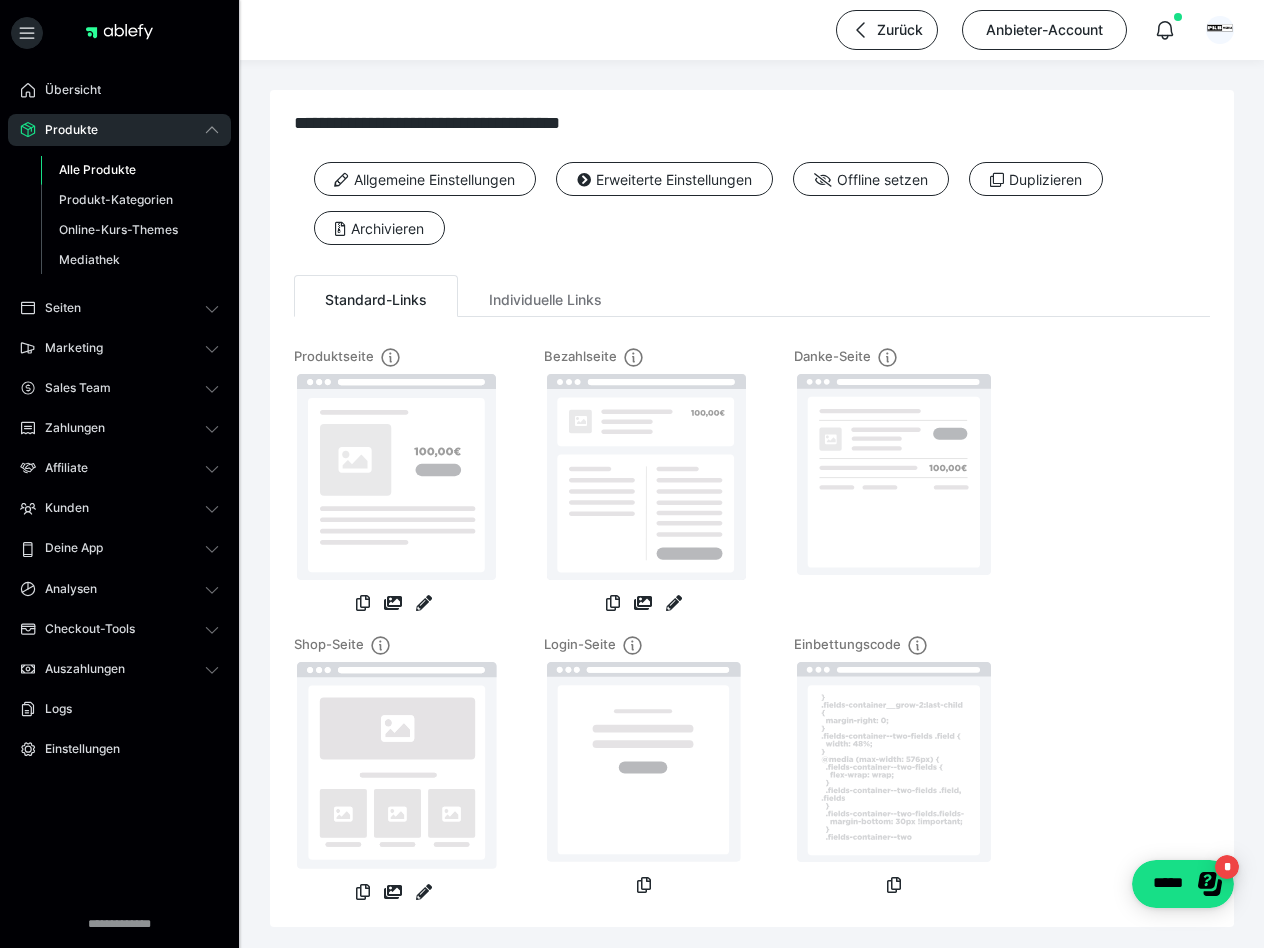 click on "Zurück Anbieter-Account" at bounding box center [632, 30] 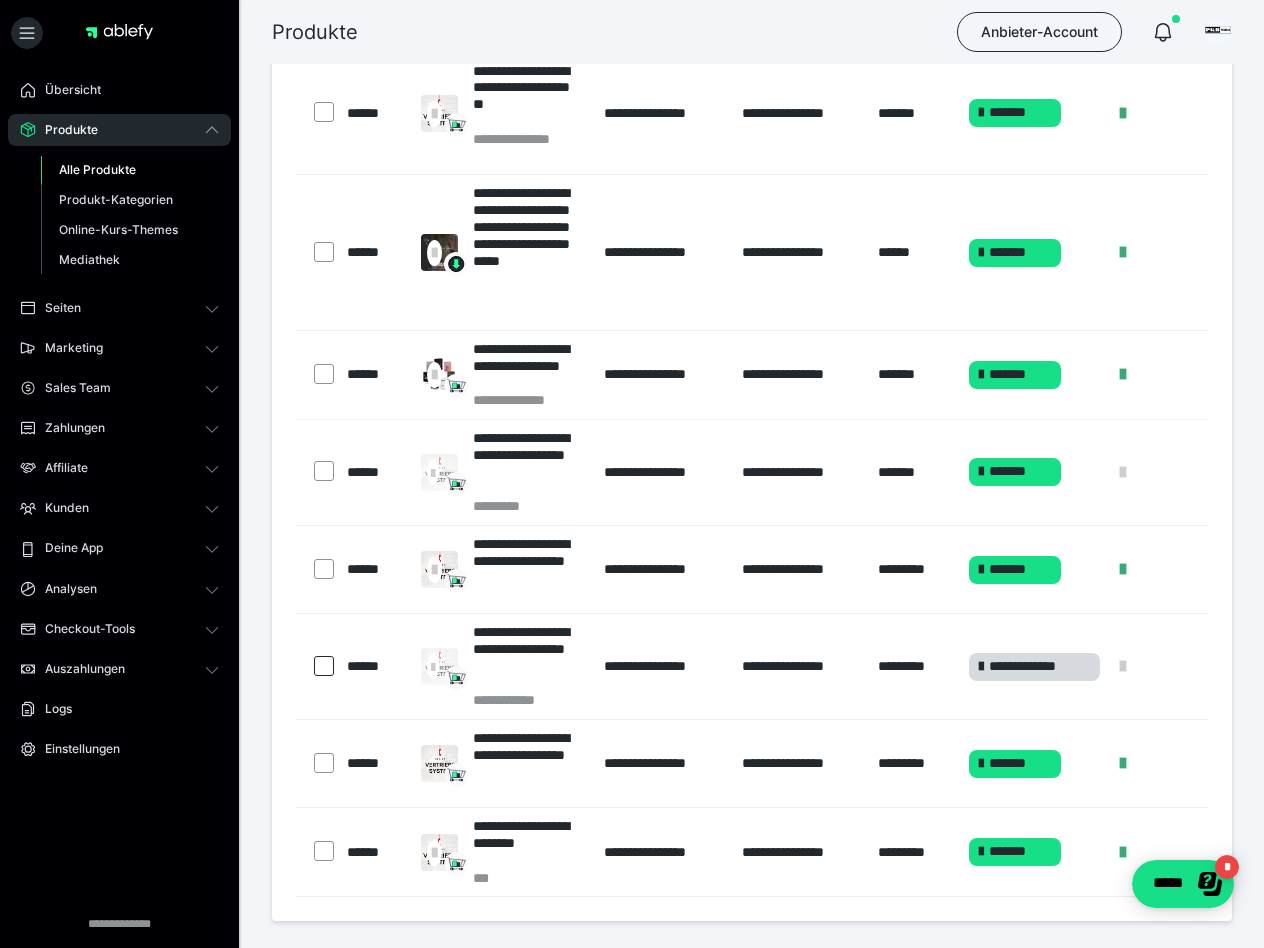 scroll, scrollTop: 433, scrollLeft: 0, axis: vertical 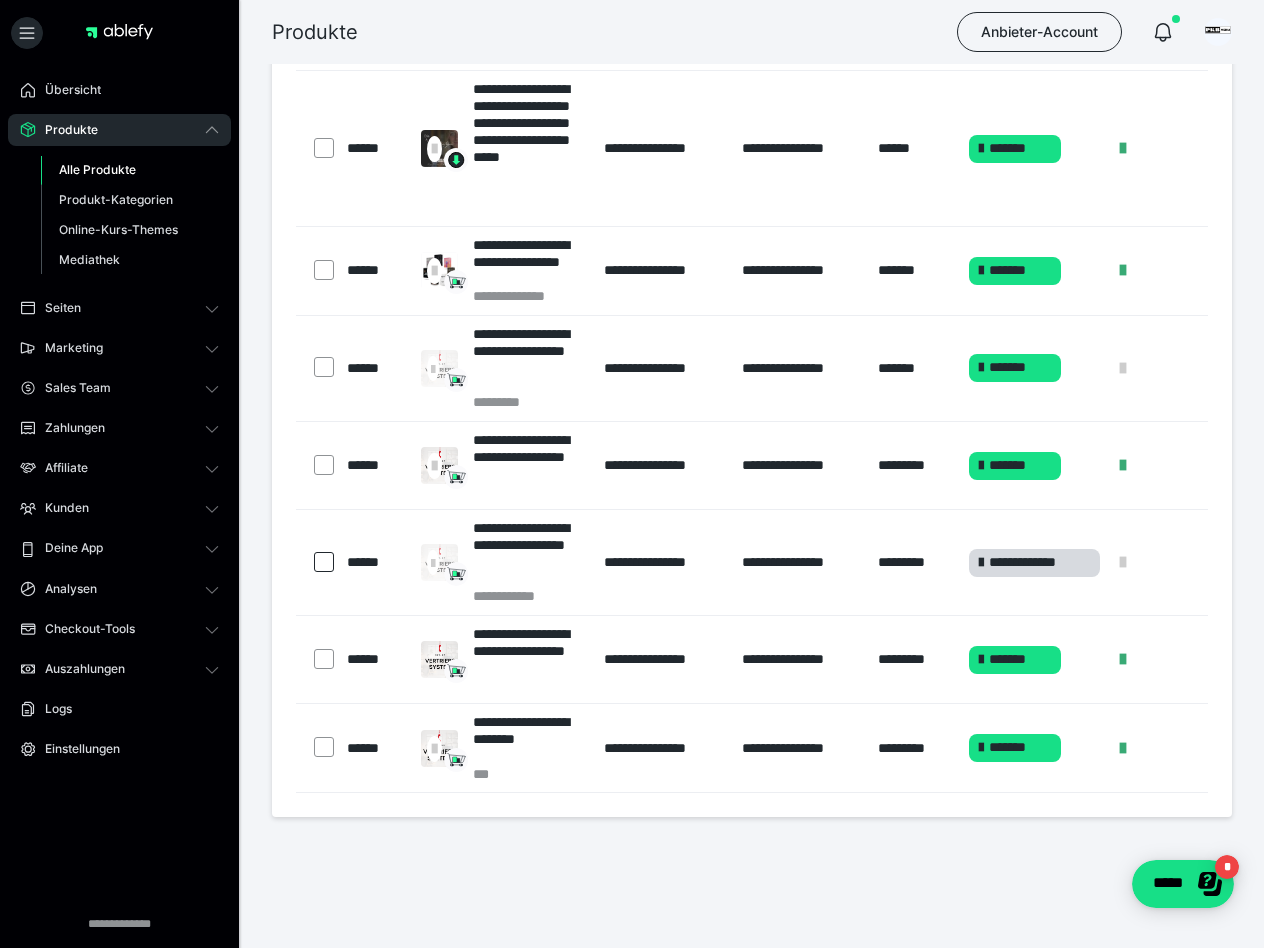 click on "**********" at bounding box center (752, 284) 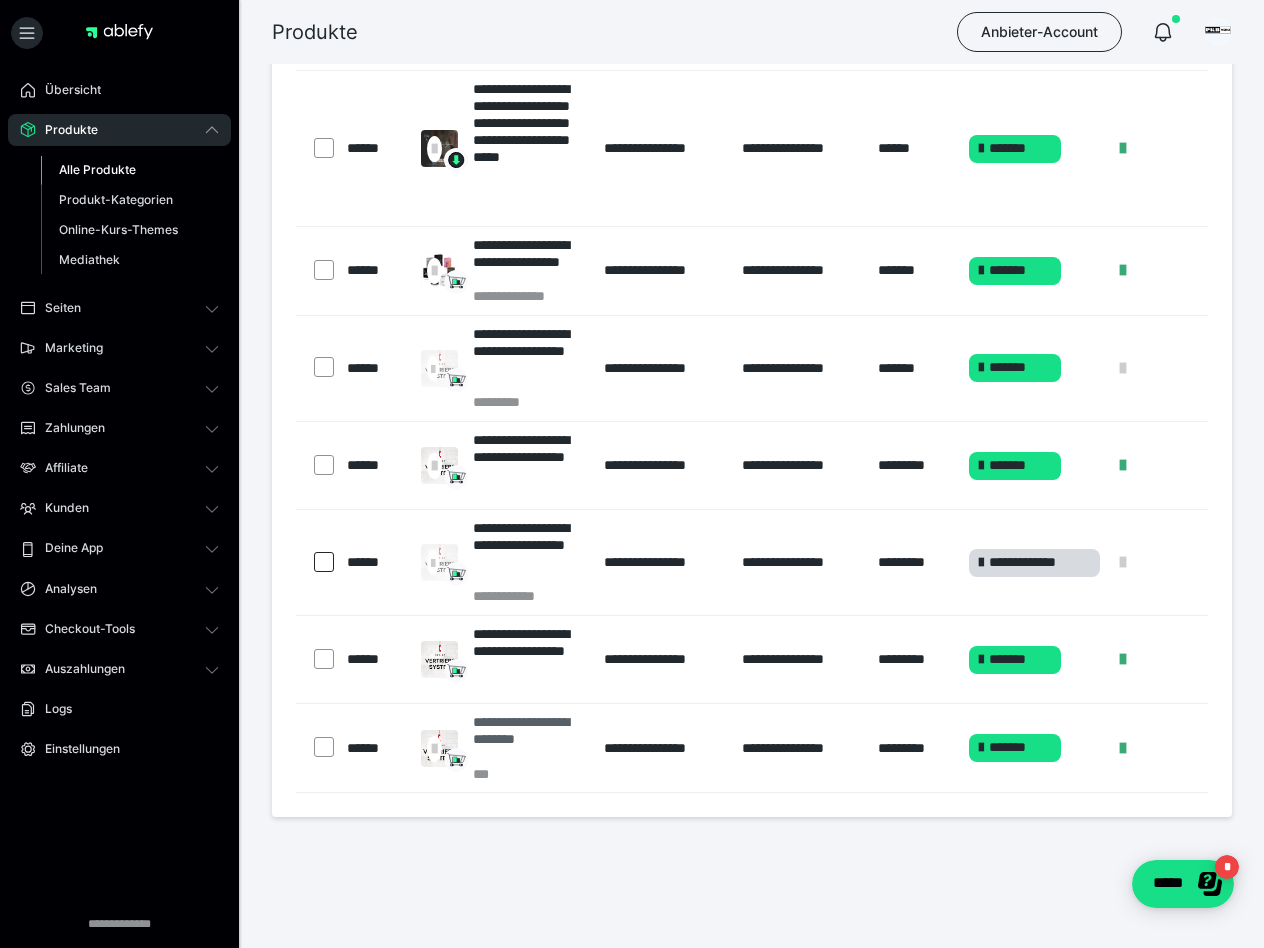 click on "**********" at bounding box center [528, 739] 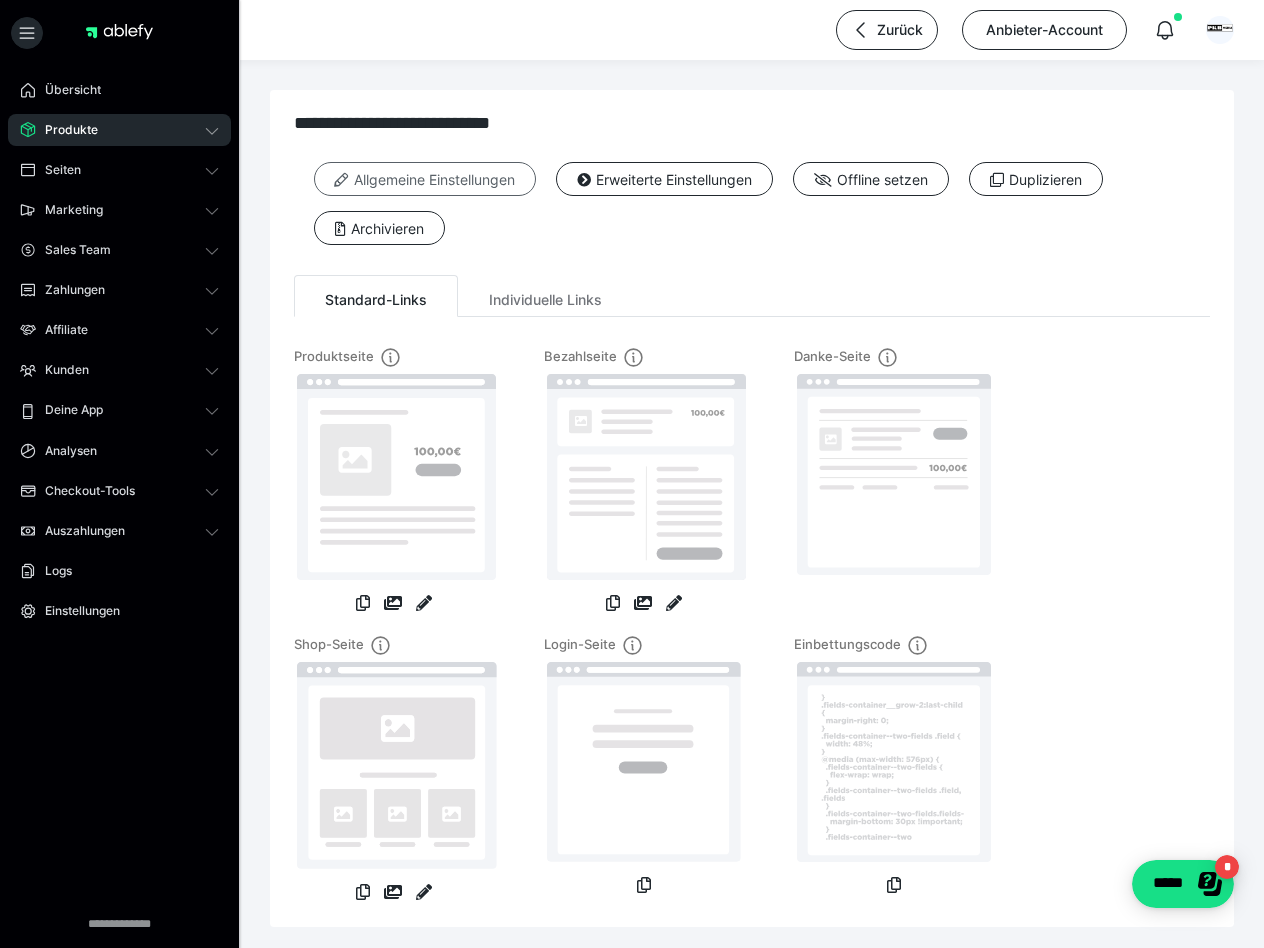 click on "Allgemeine Einstellungen" at bounding box center (425, 179) 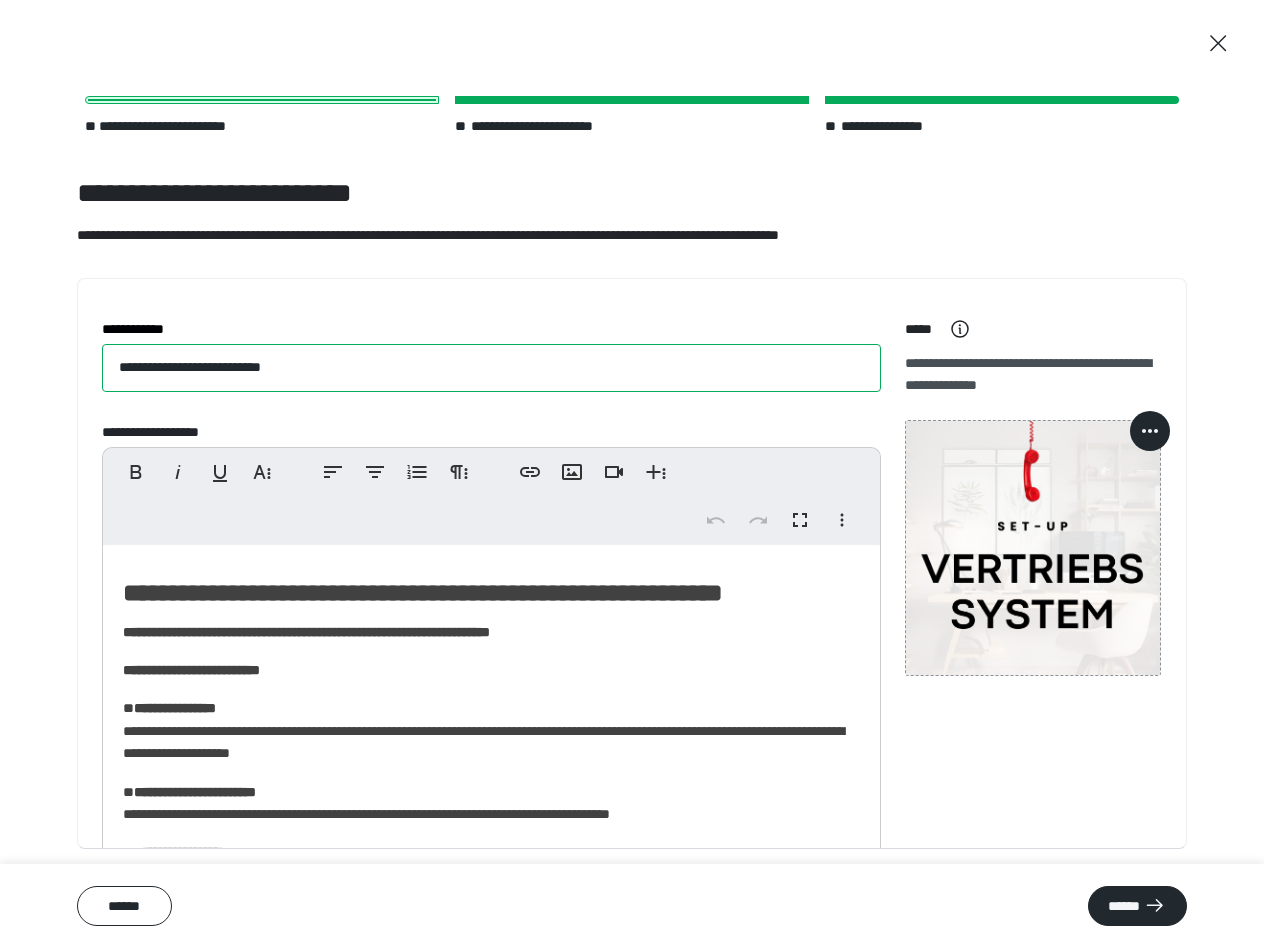drag, startPoint x: 143, startPoint y: 368, endPoint x: 112, endPoint y: 368, distance: 31 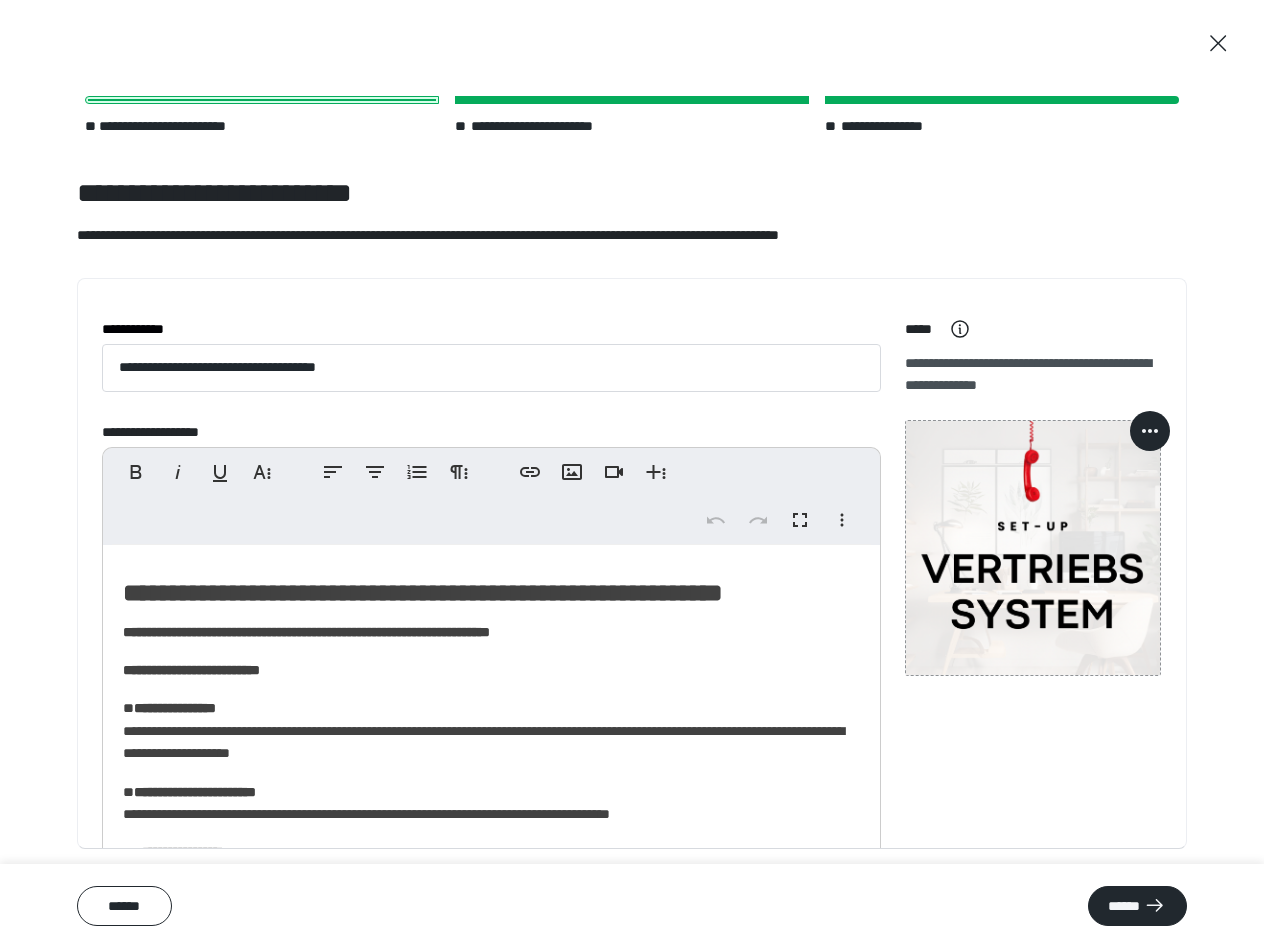 click on "**********" at bounding box center (632, 474) 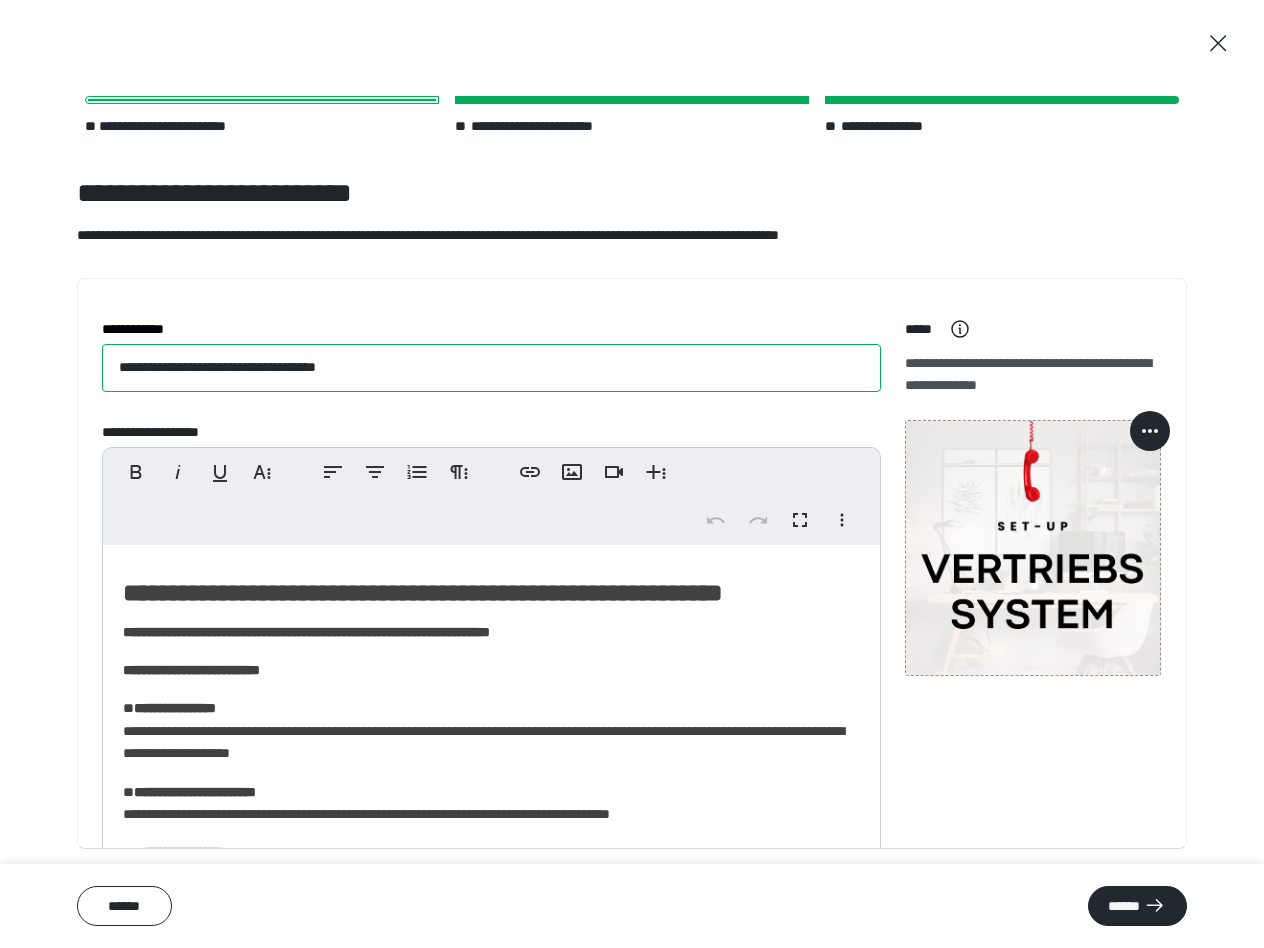 drag, startPoint x: 234, startPoint y: 369, endPoint x: 338, endPoint y: 369, distance: 104 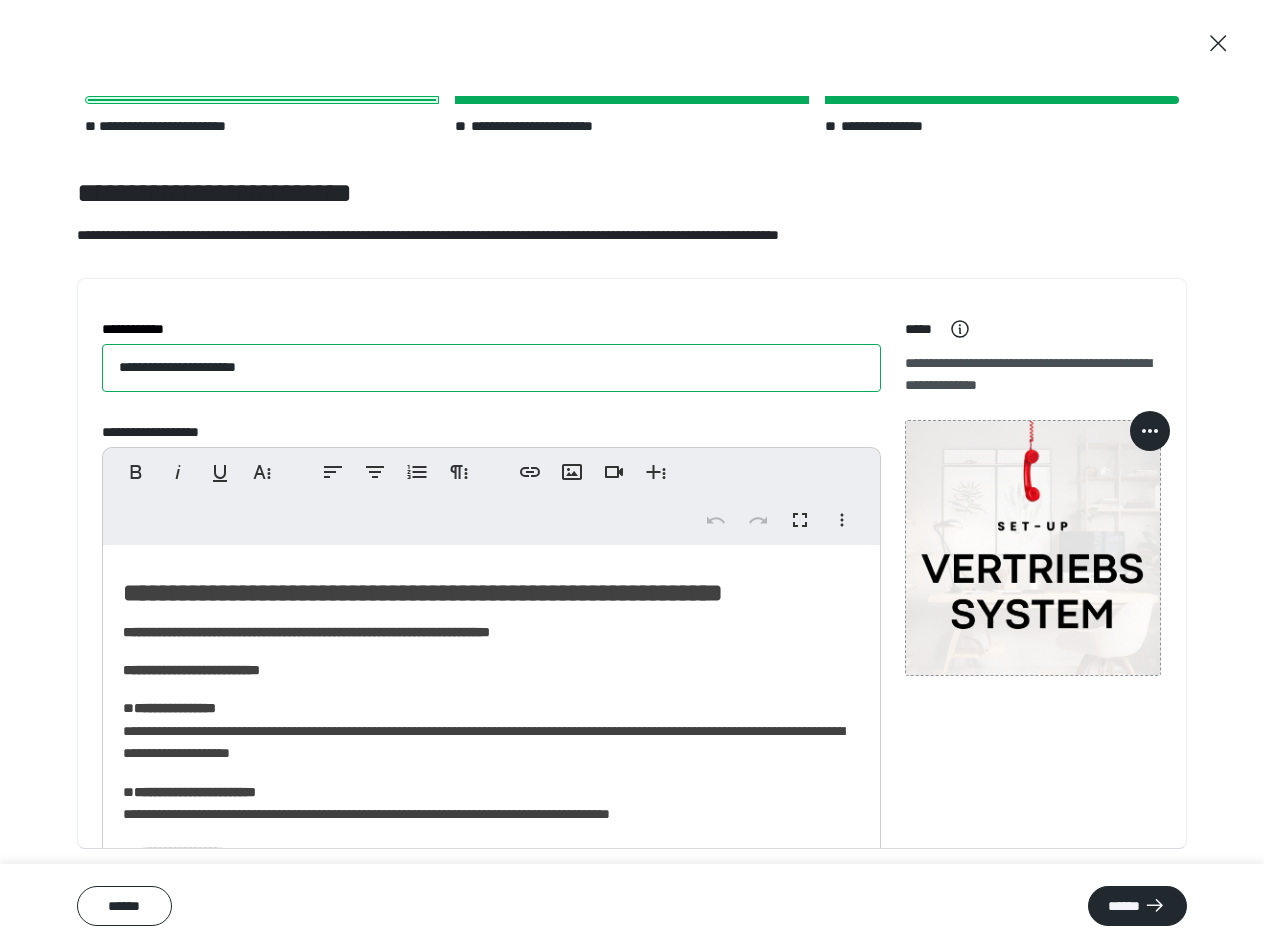 click on "**********" at bounding box center (491, 368) 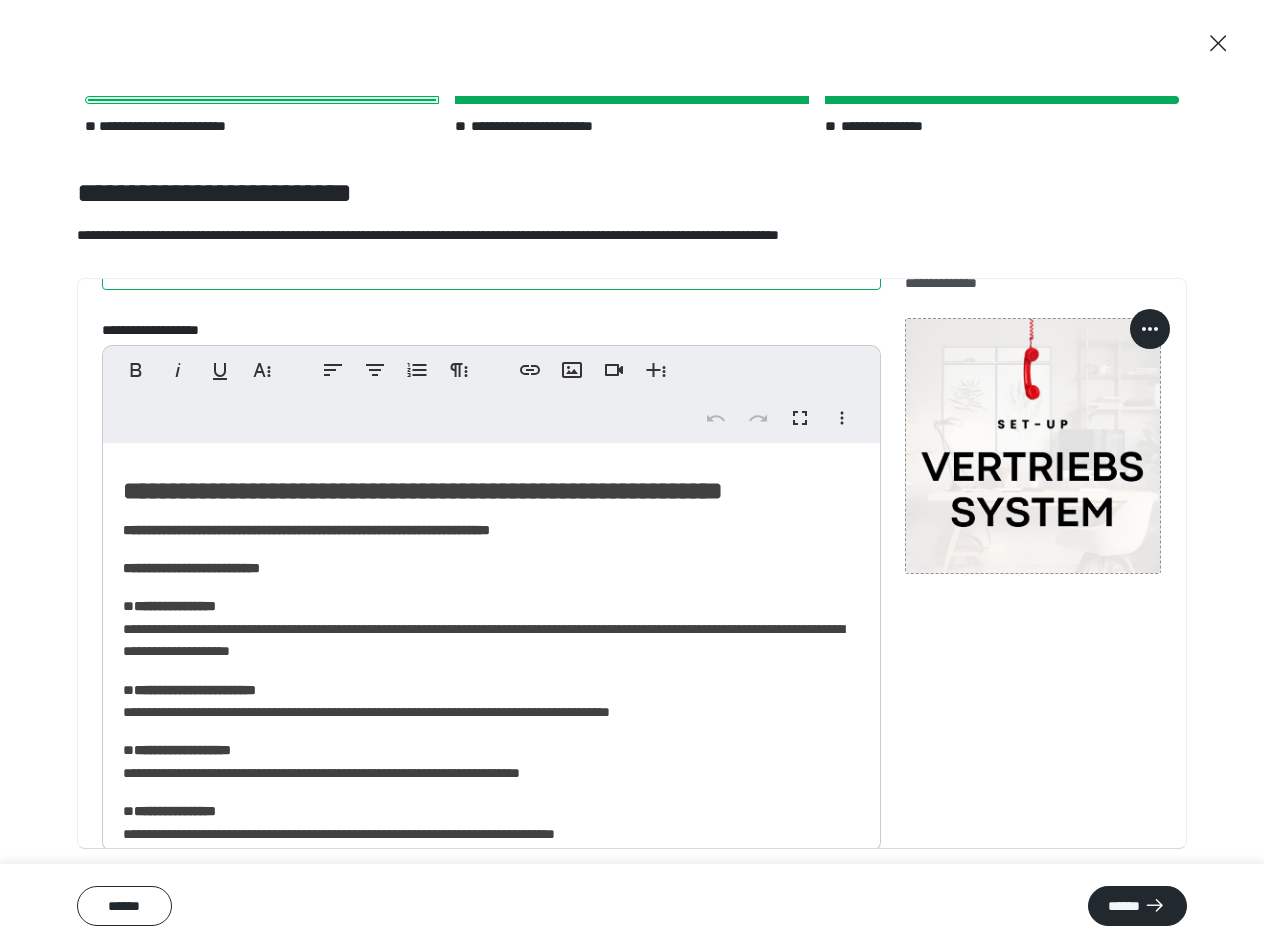 scroll, scrollTop: 0, scrollLeft: 0, axis: both 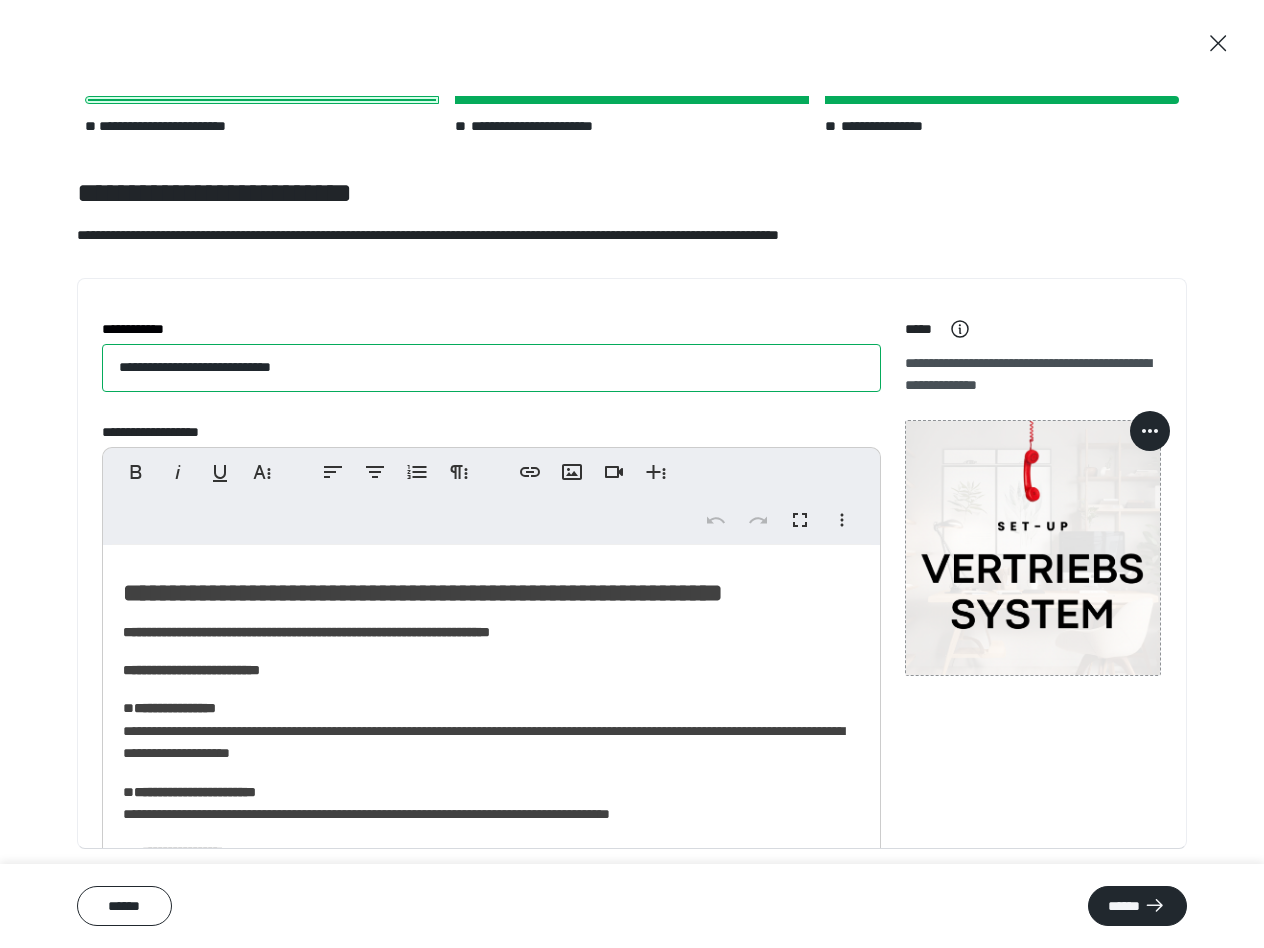 click on "**********" at bounding box center (491, 368) 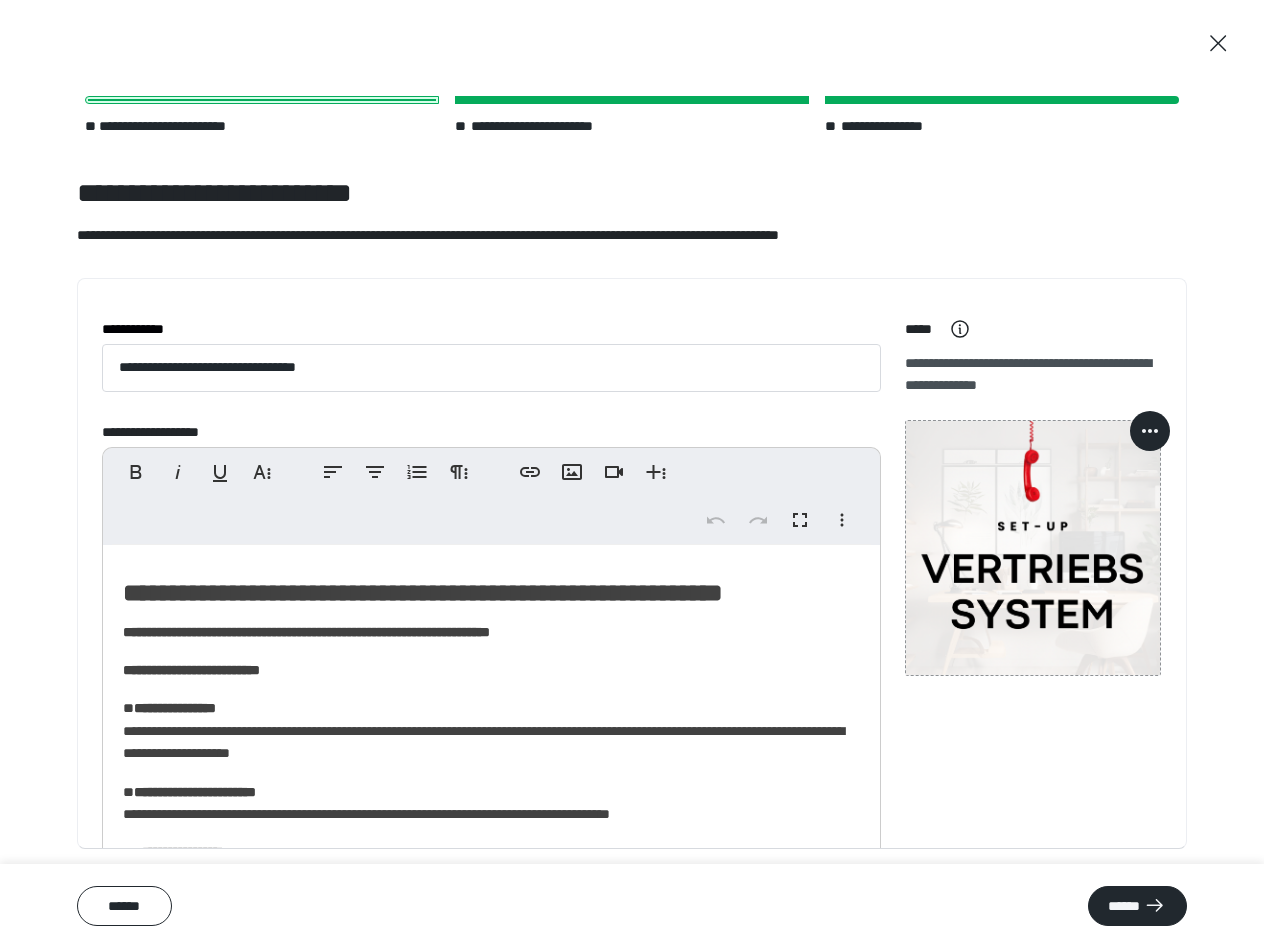 click on "**********" at bounding box center [491, 329] 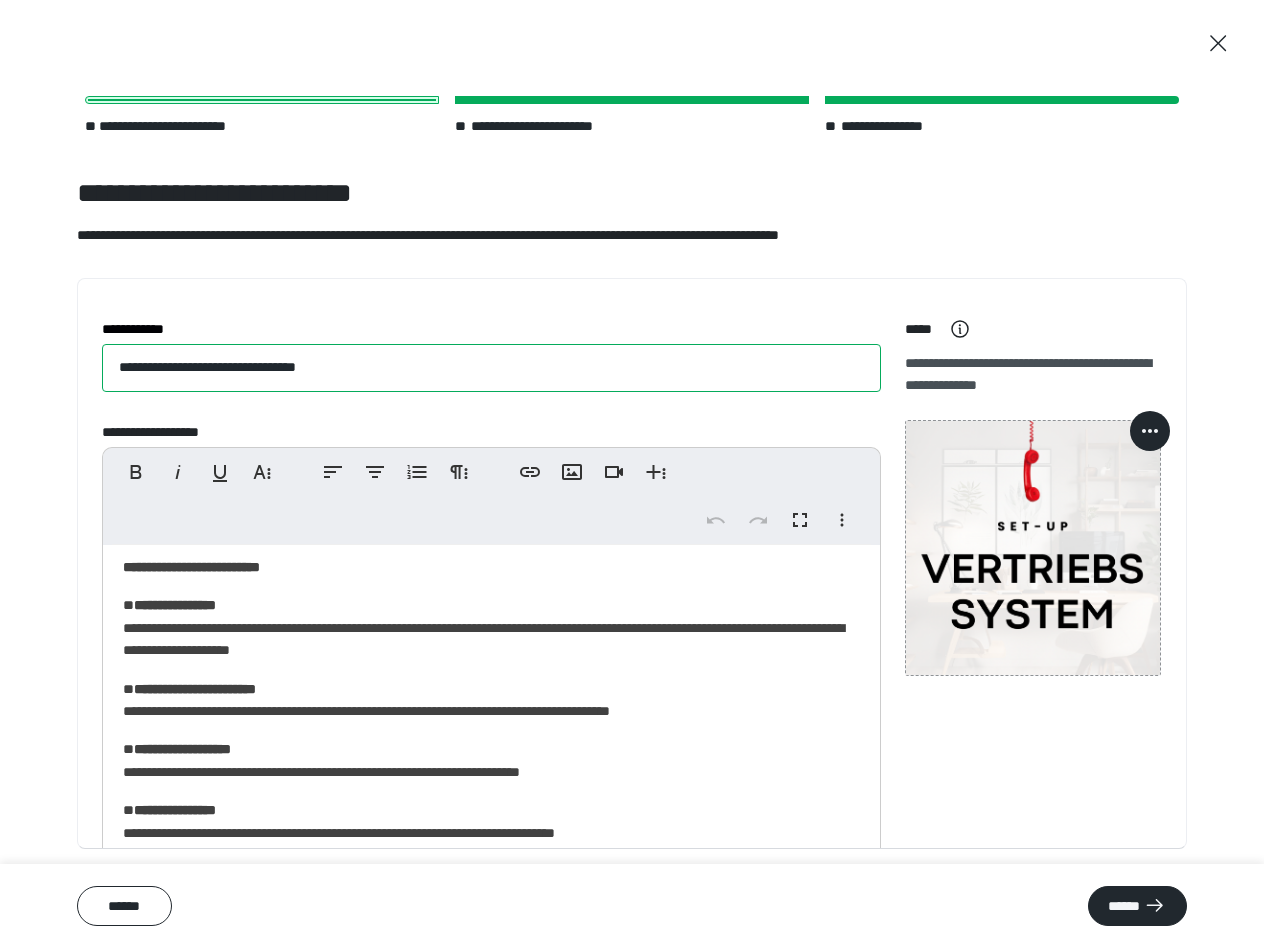 scroll, scrollTop: 161, scrollLeft: 0, axis: vertical 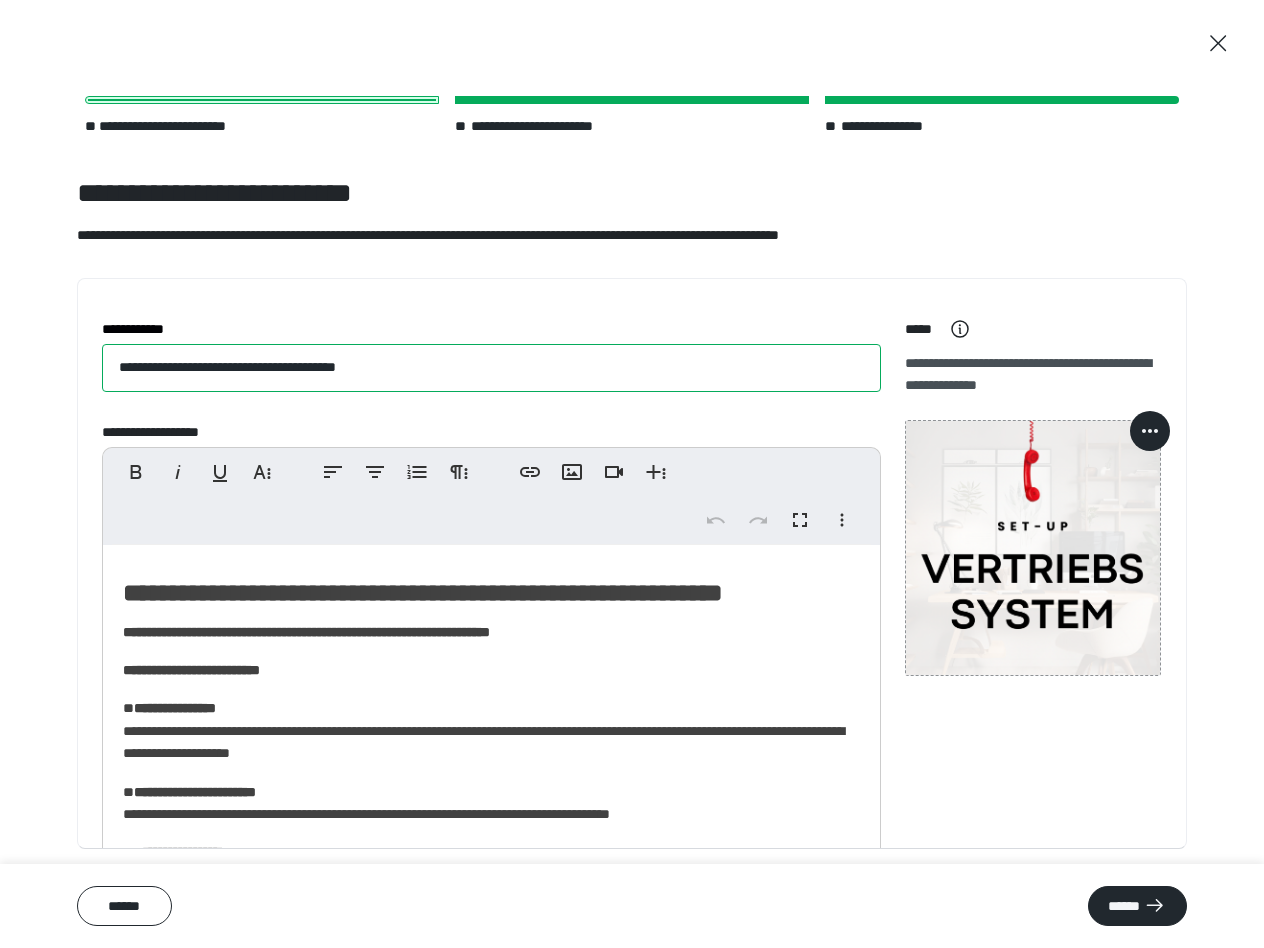 type on "**********" 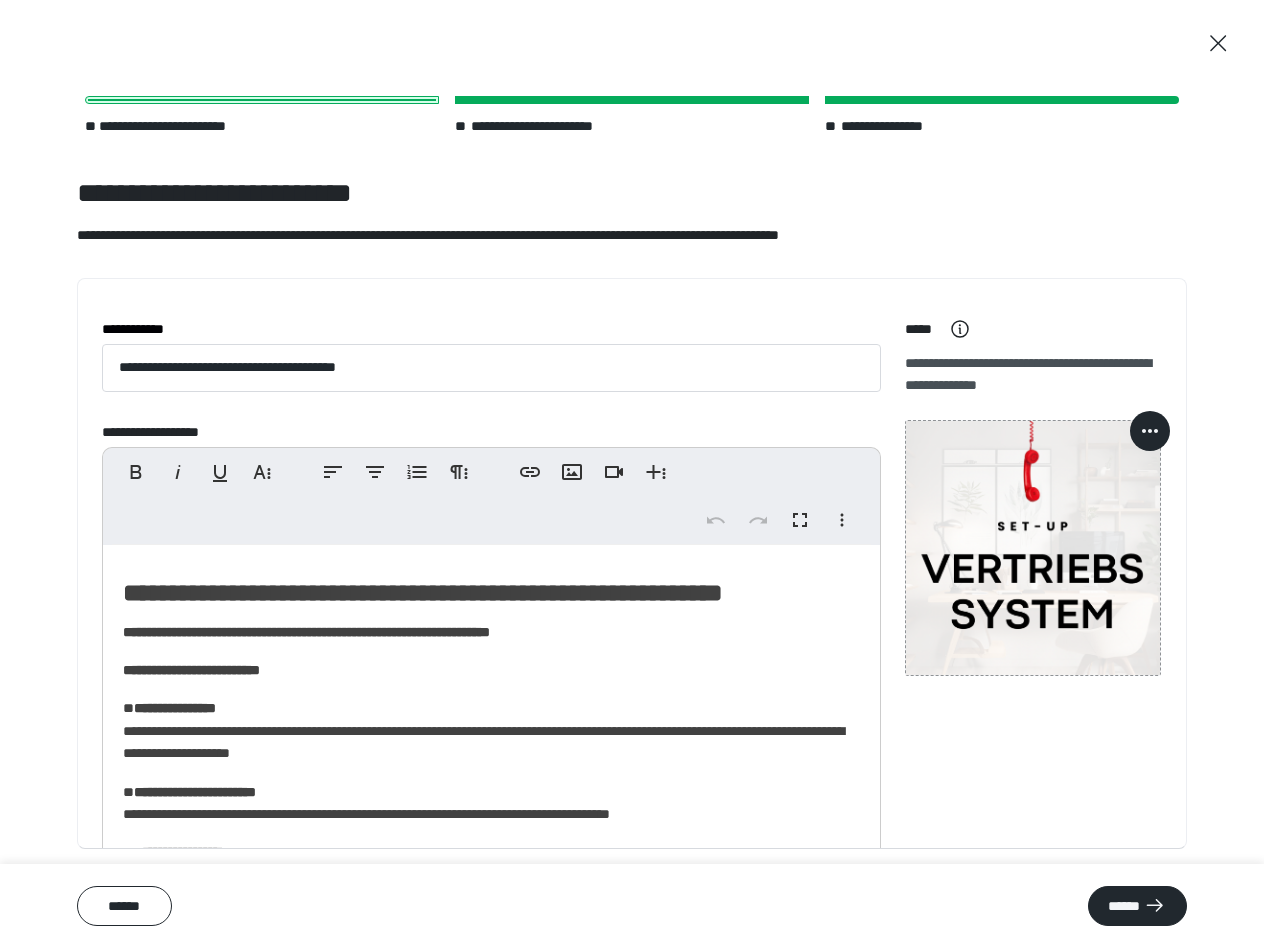 click on "**********" at bounding box center (491, 825) 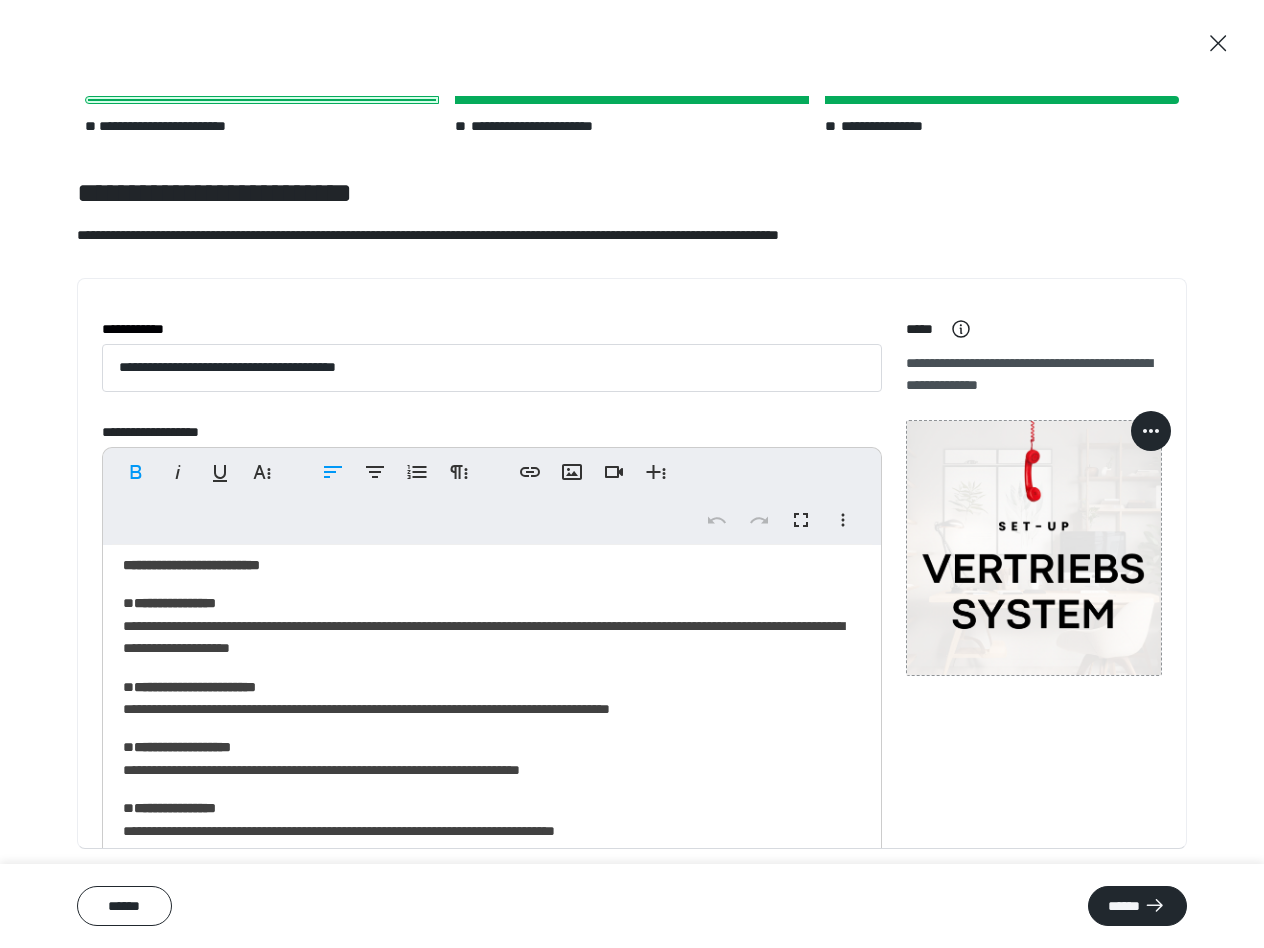 scroll, scrollTop: 161, scrollLeft: 0, axis: vertical 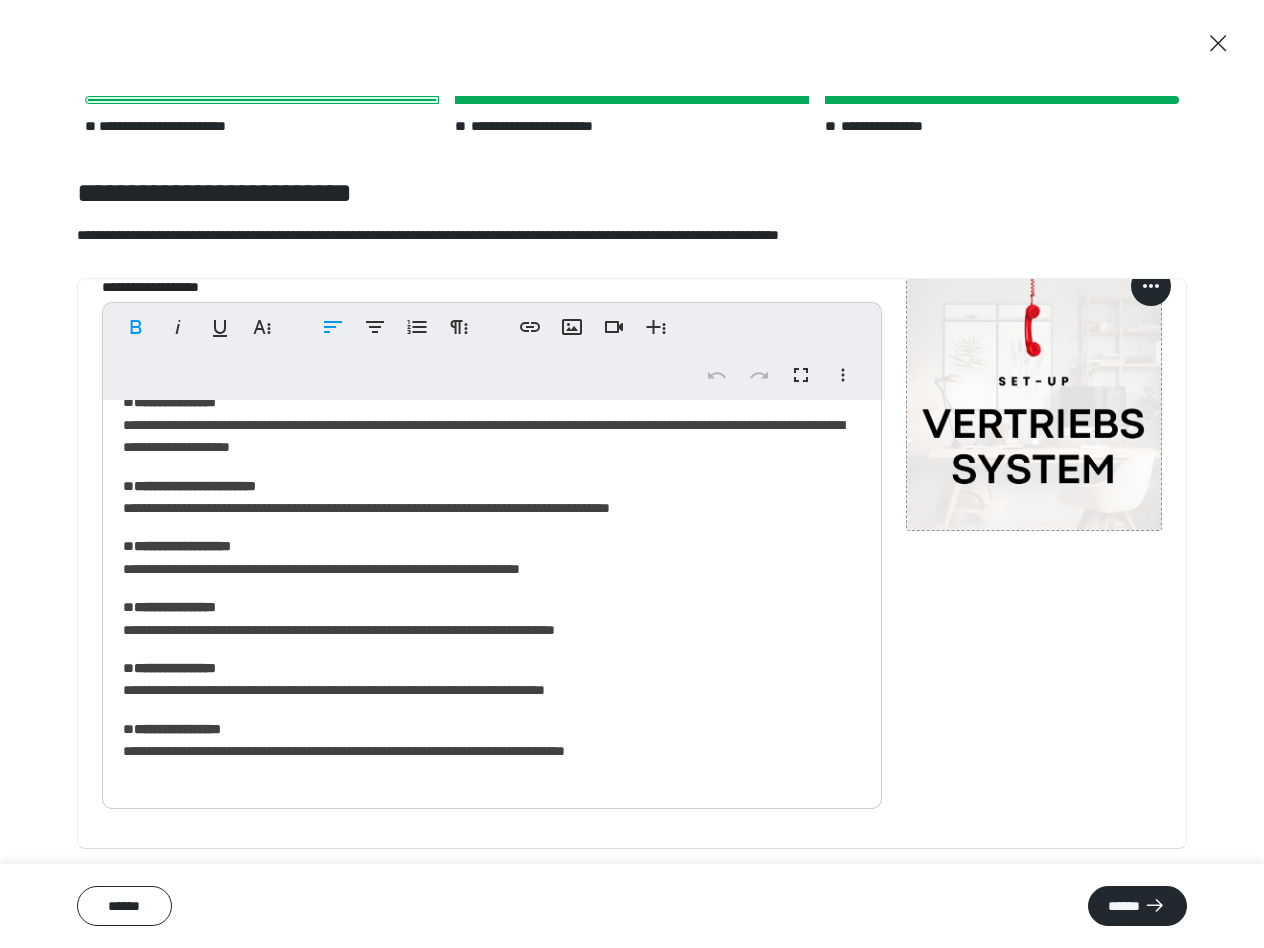 click on "**********" 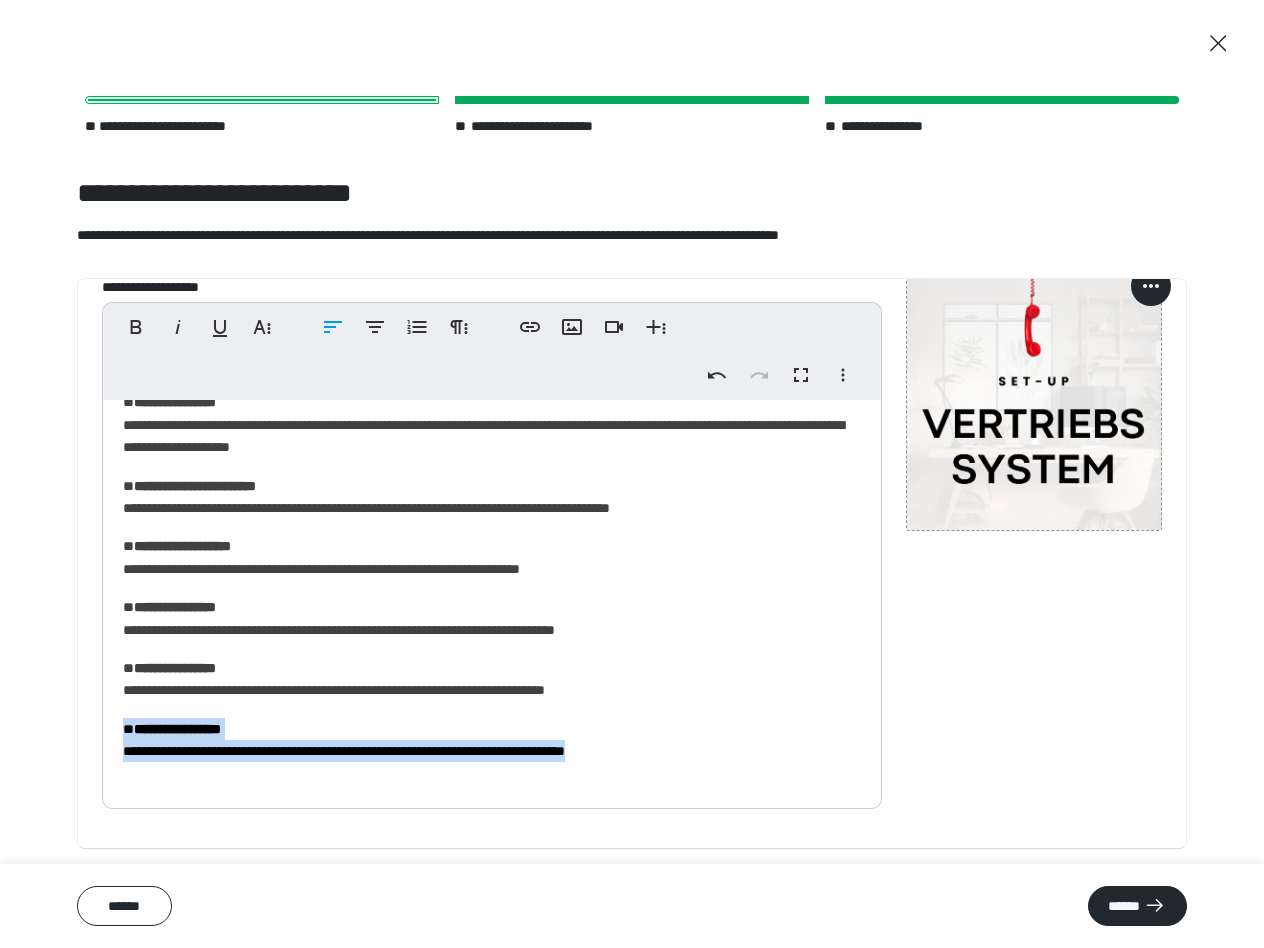 drag, startPoint x: 126, startPoint y: 721, endPoint x: 695, endPoint y: 762, distance: 570.4752 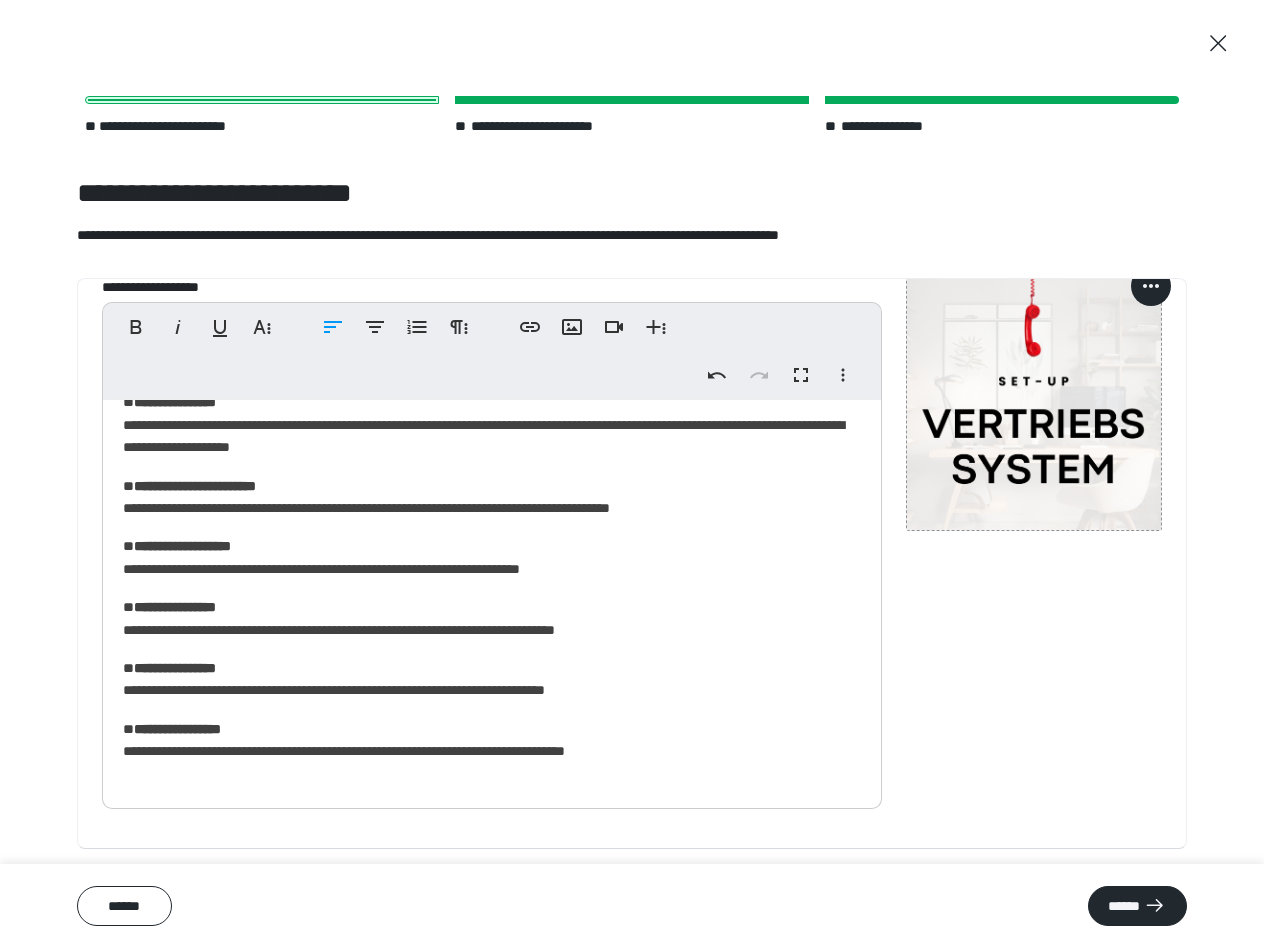 click on "**********" at bounding box center [492, 751] 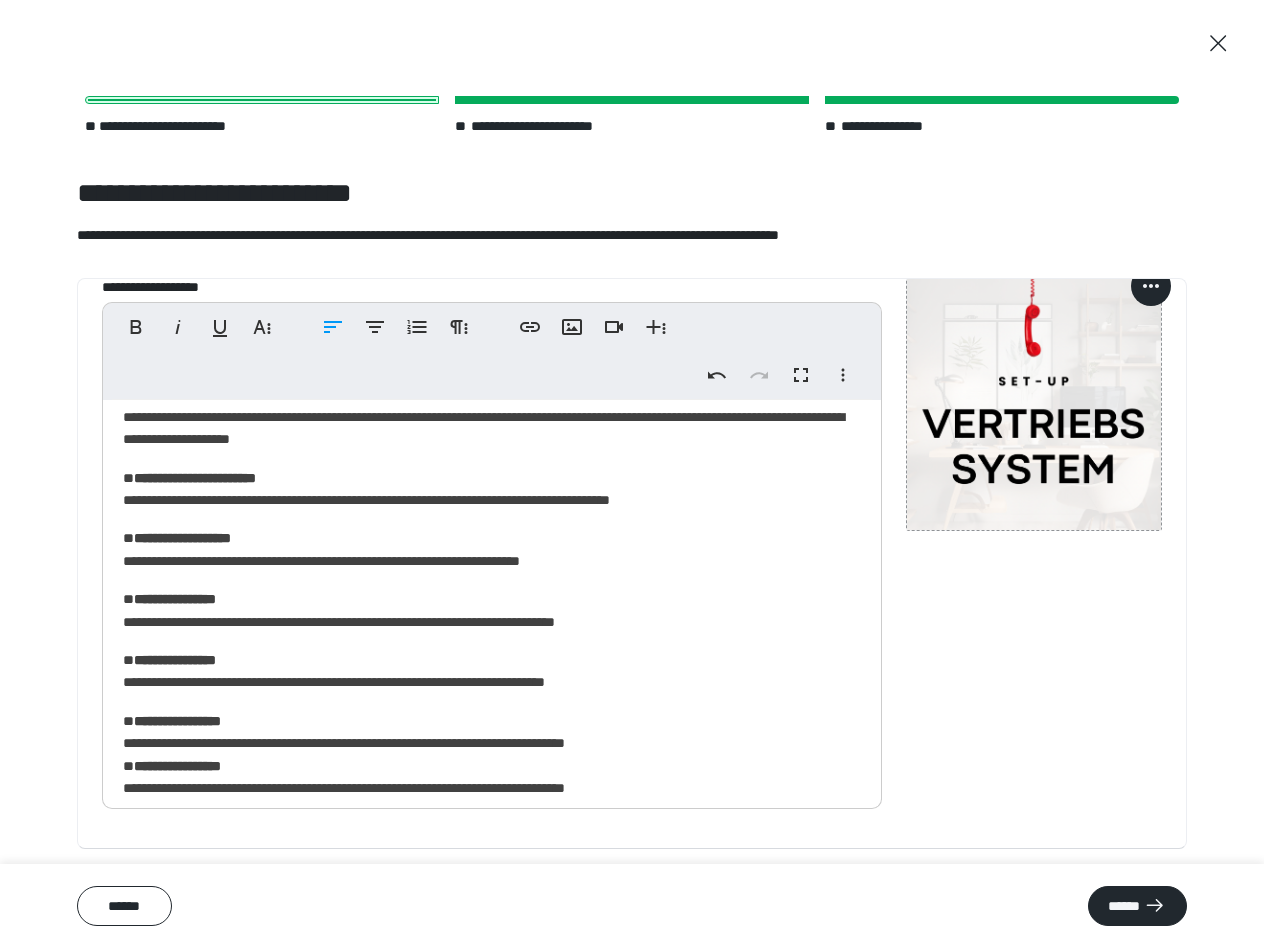 click on "**********" at bounding box center (492, 755) 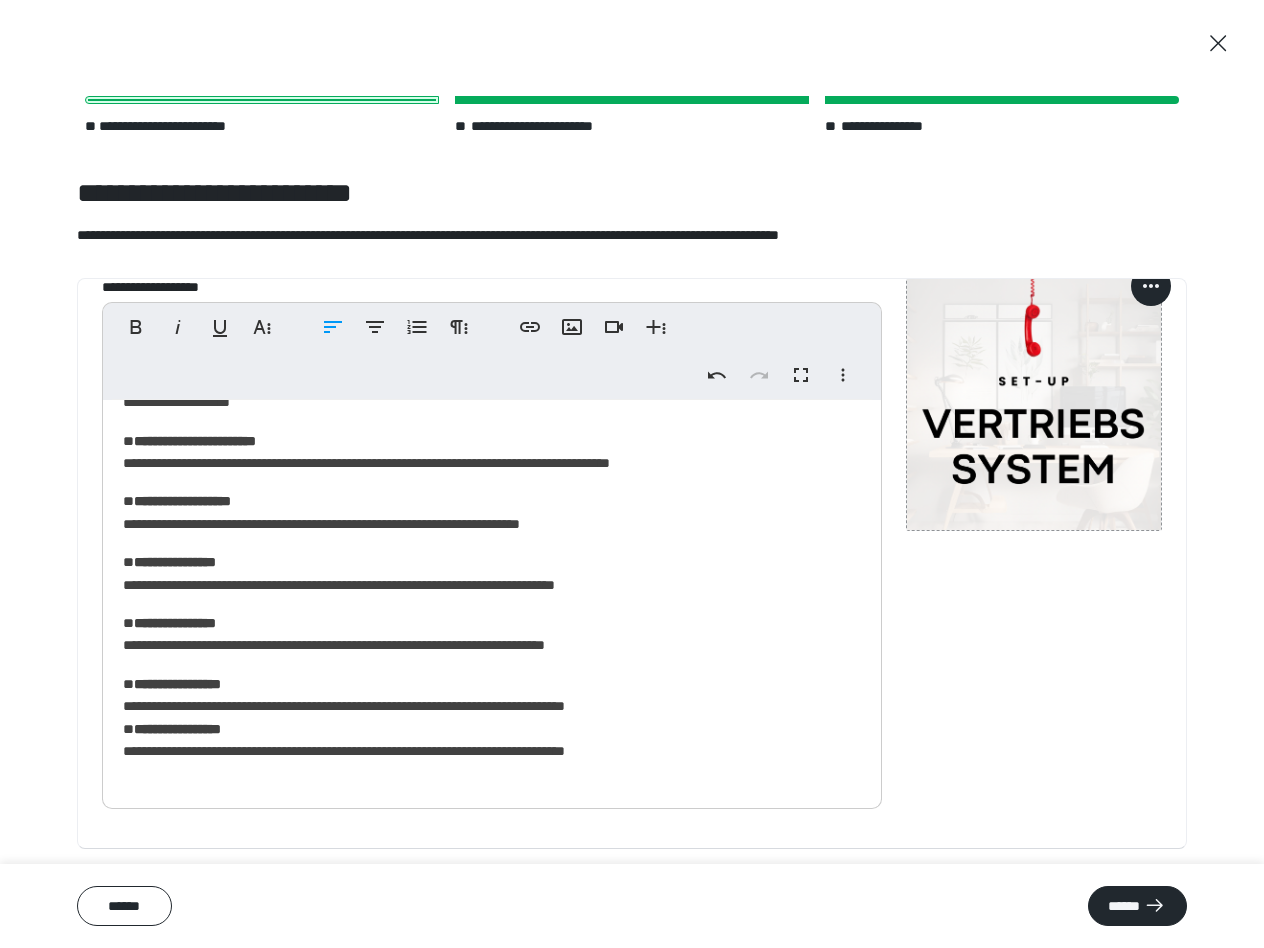 scroll, scrollTop: 228, scrollLeft: 0, axis: vertical 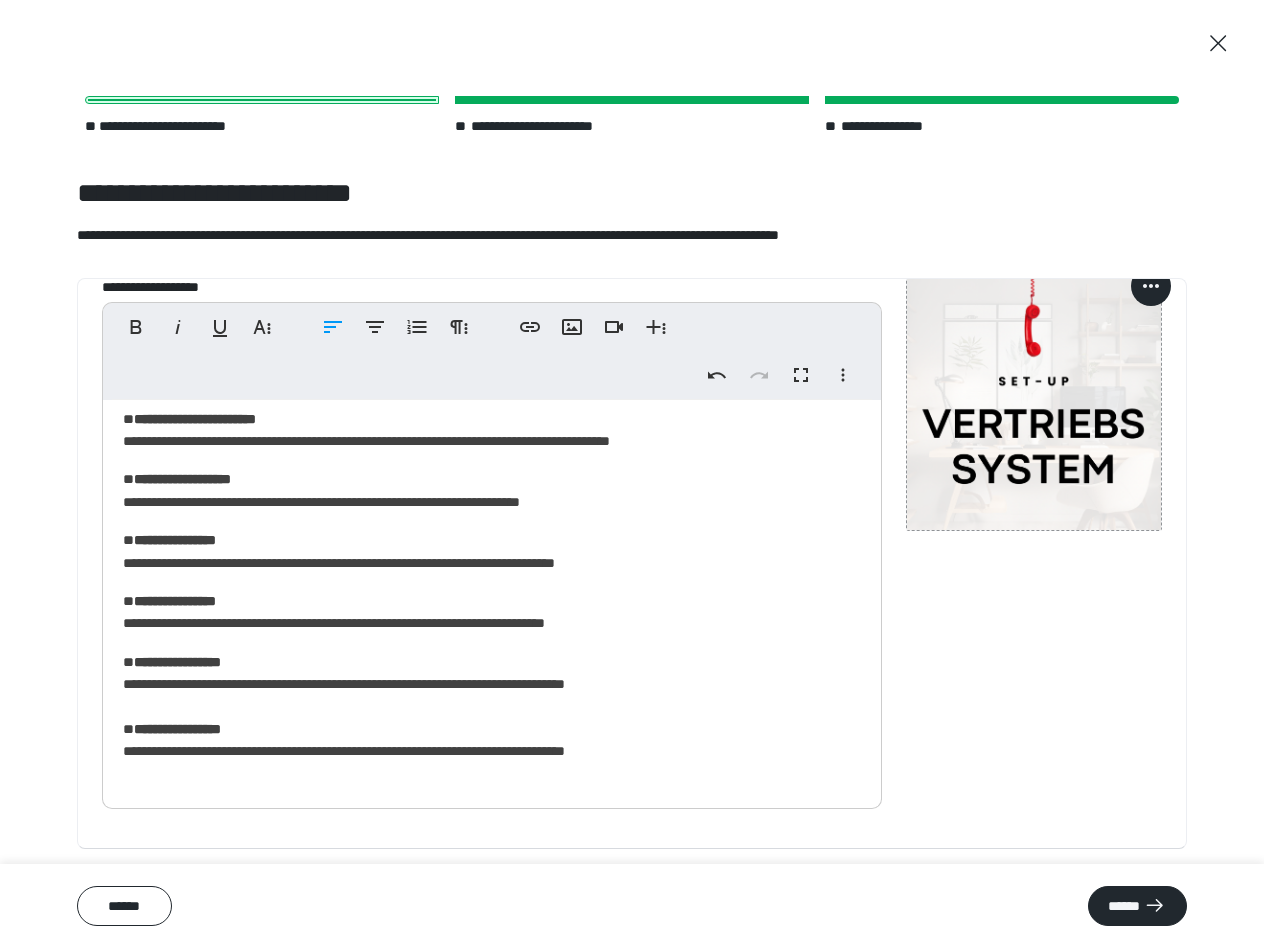 click on "**********" at bounding box center (177, 729) 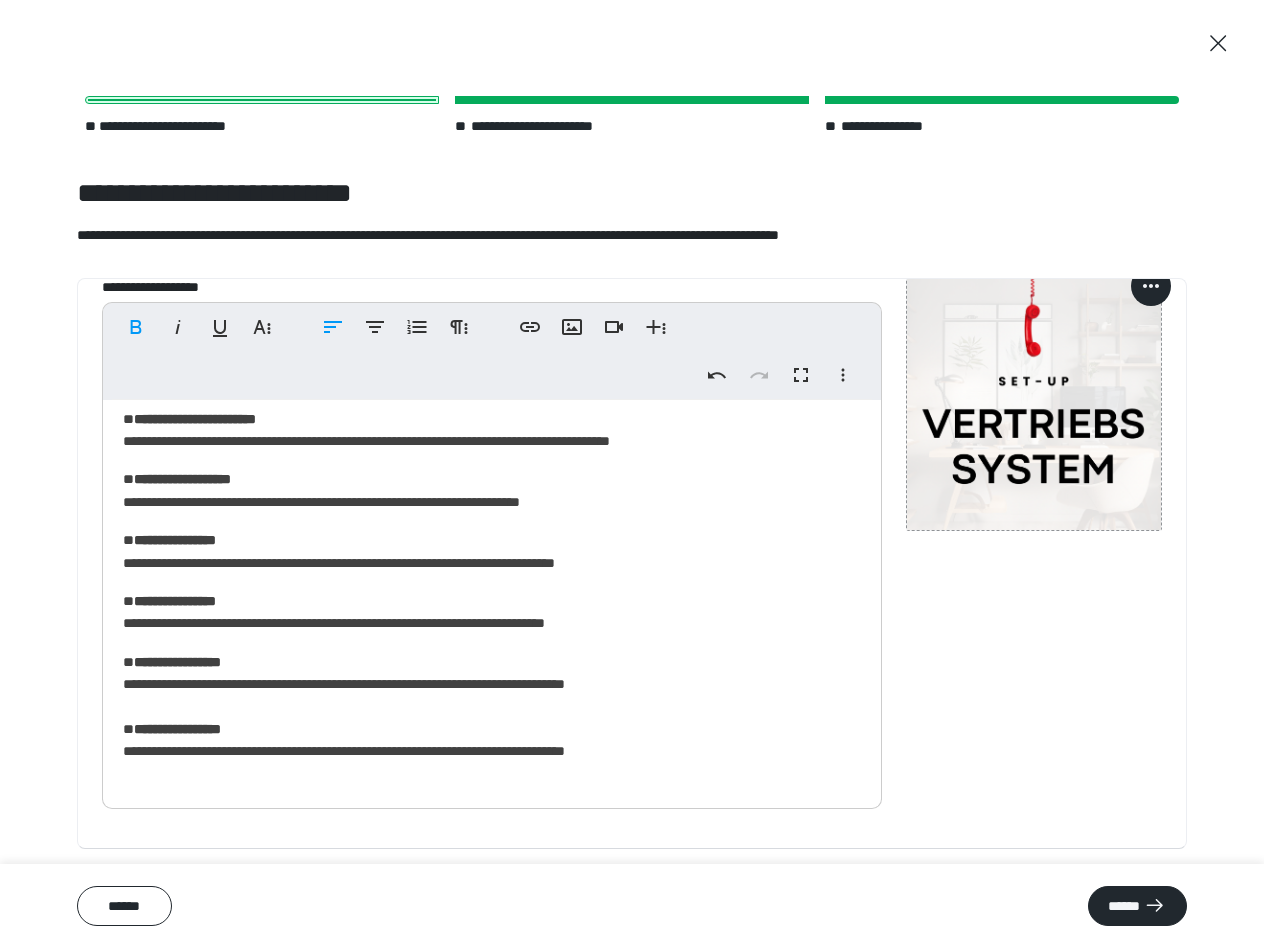 click on "**********" at bounding box center (177, 729) 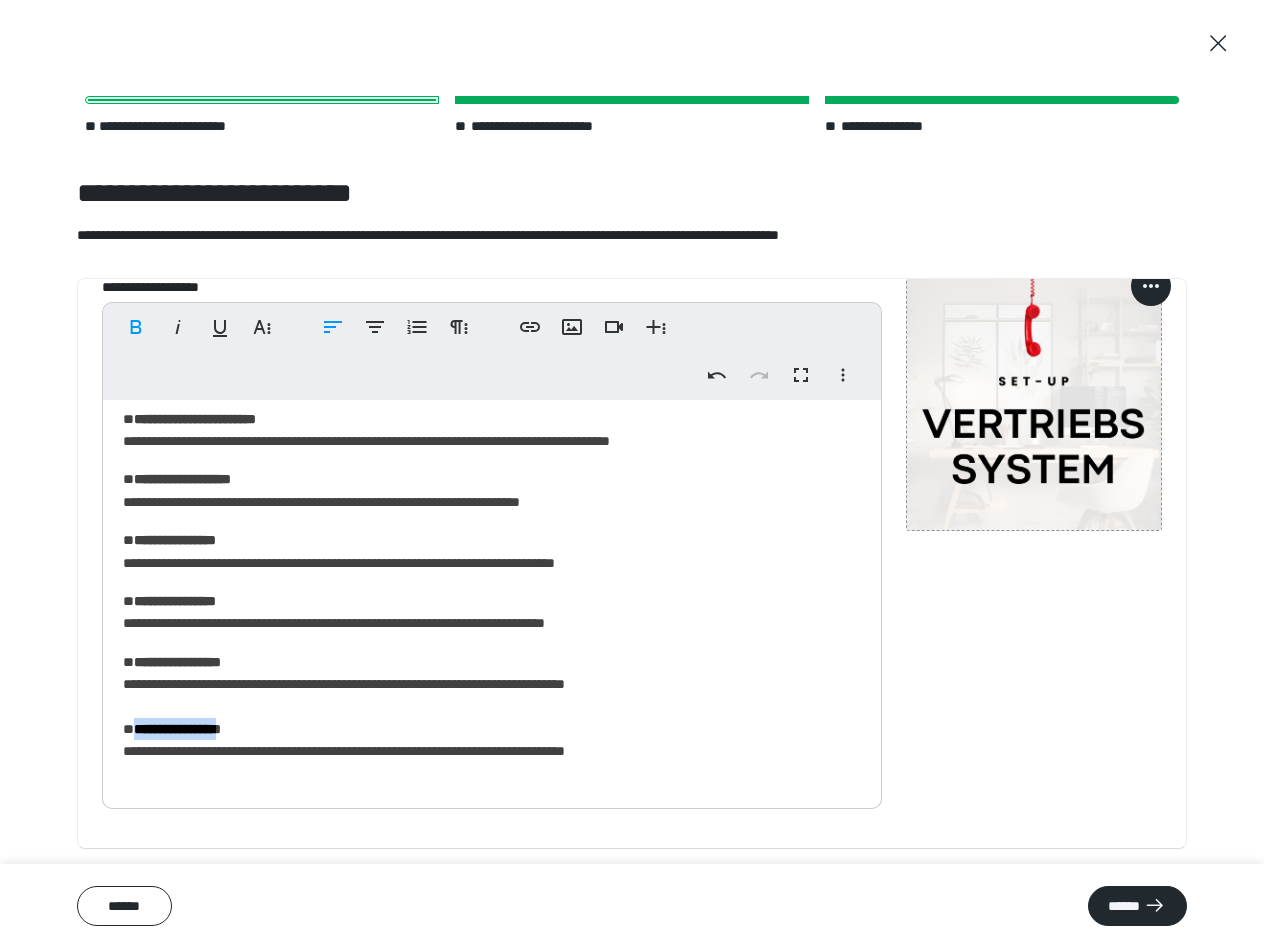 click on "**********" at bounding box center [177, 729] 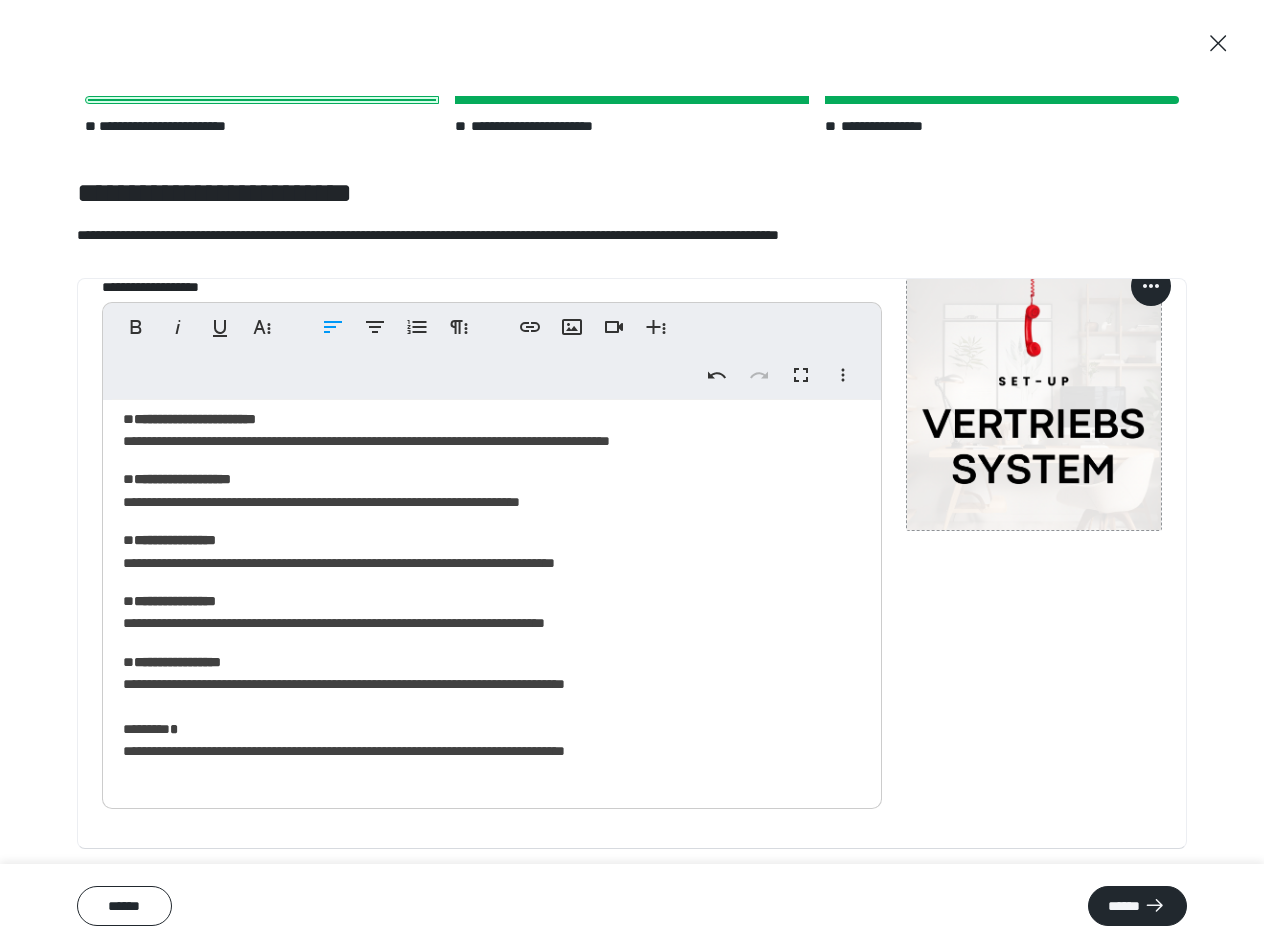click on "**********" at bounding box center (492, 707) 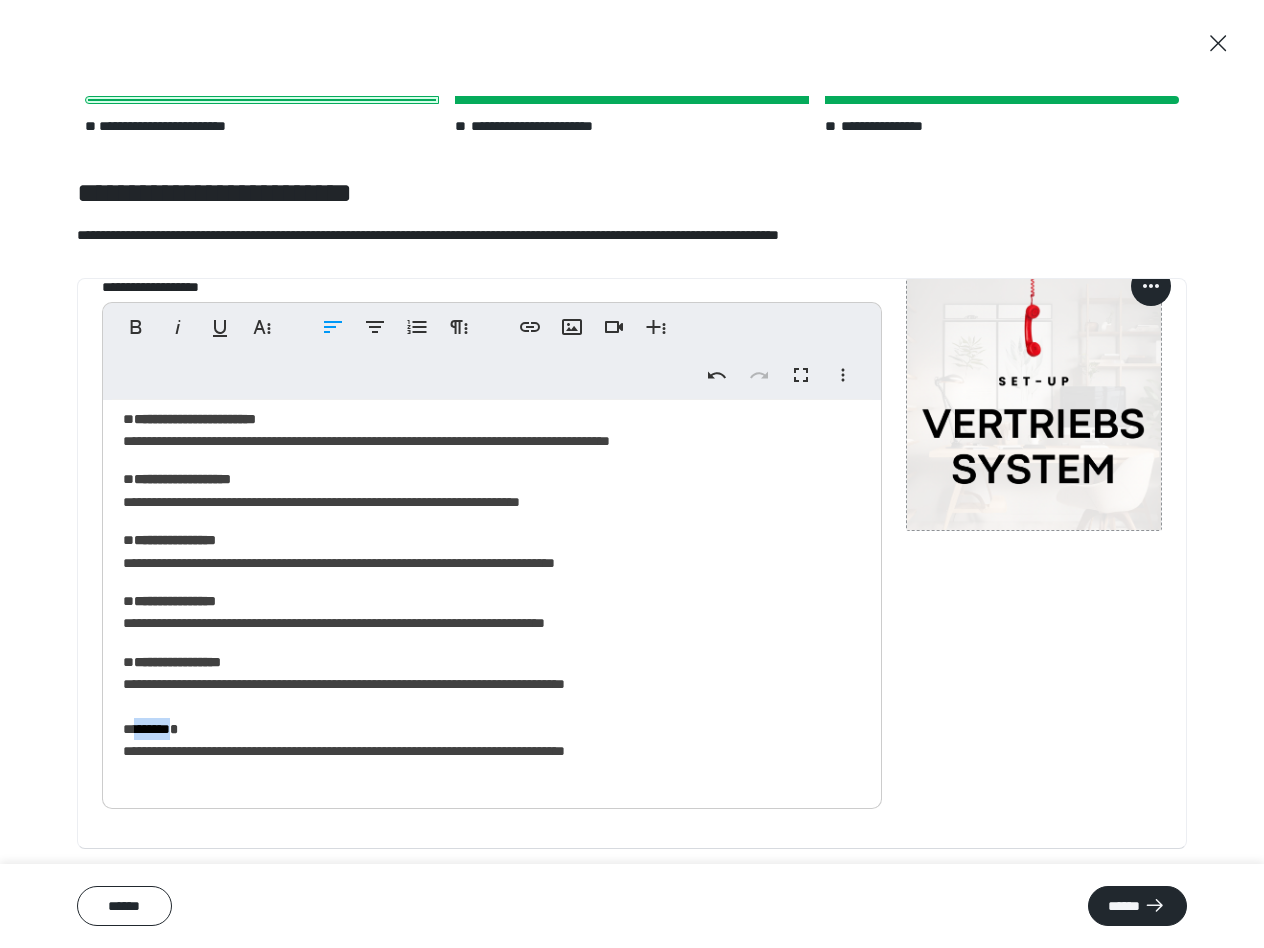 click on "**********" at bounding box center (492, 707) 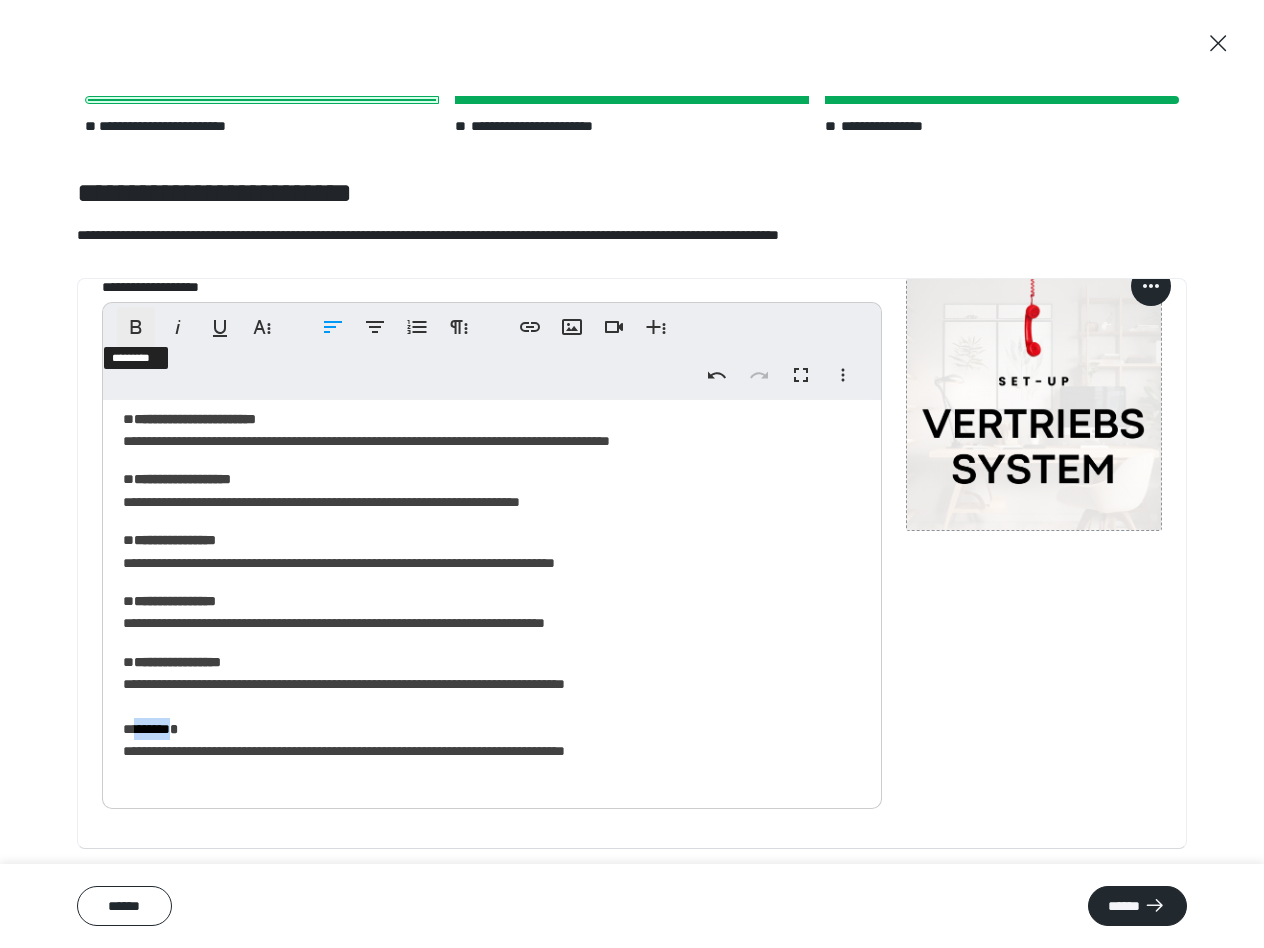 click 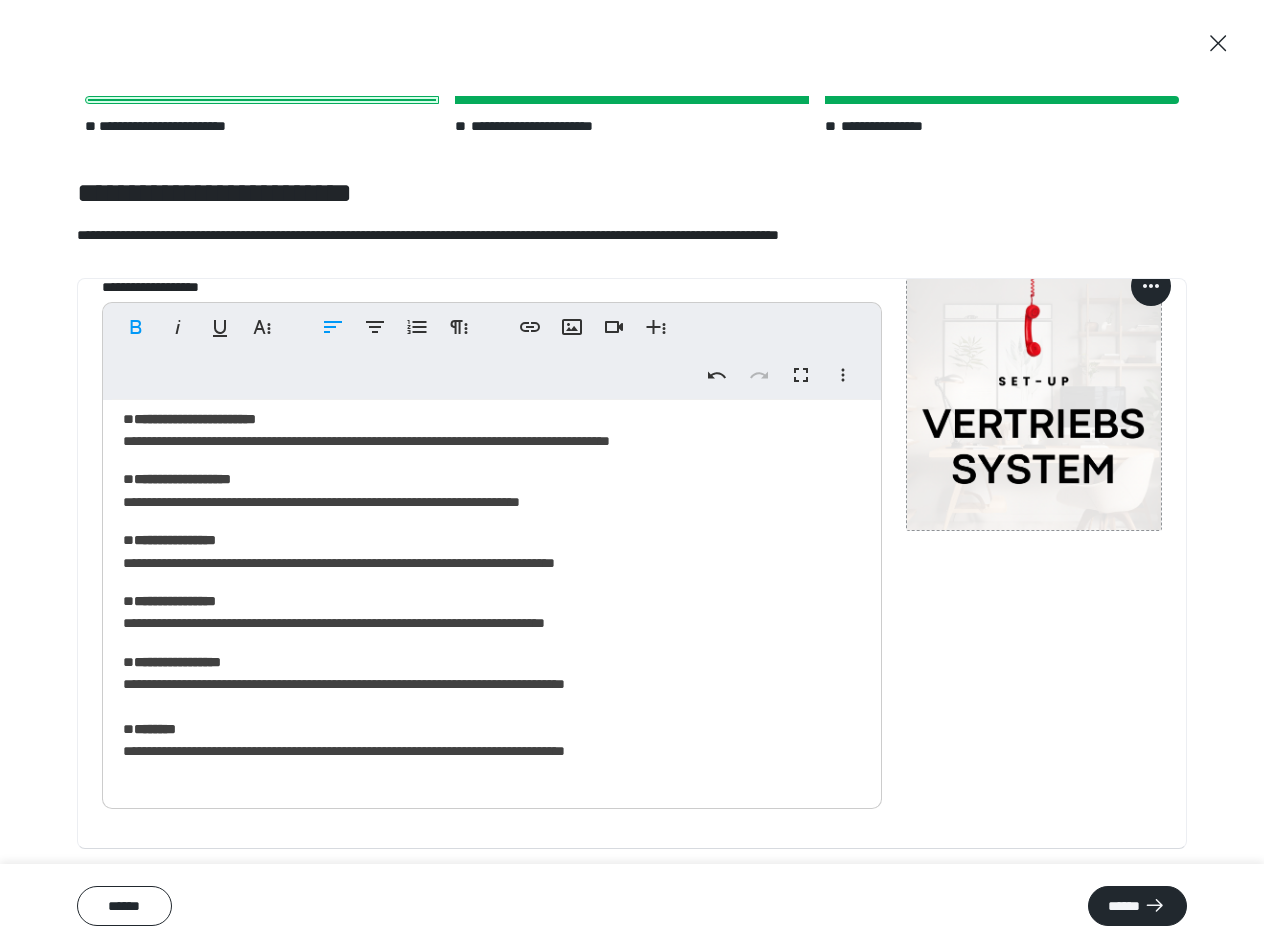 click on "**********" at bounding box center (632, 563) 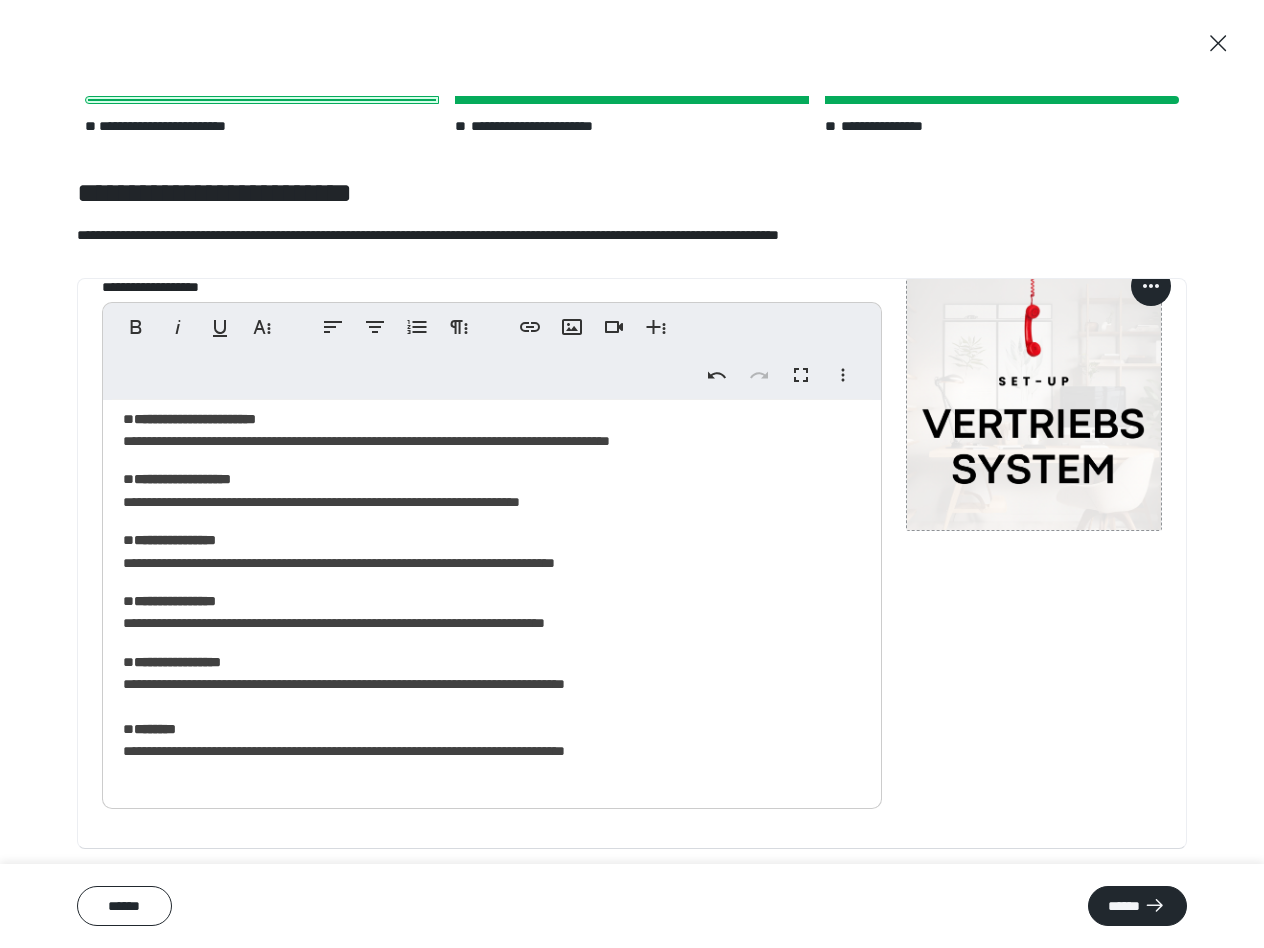 click on "**********" at bounding box center (492, 707) 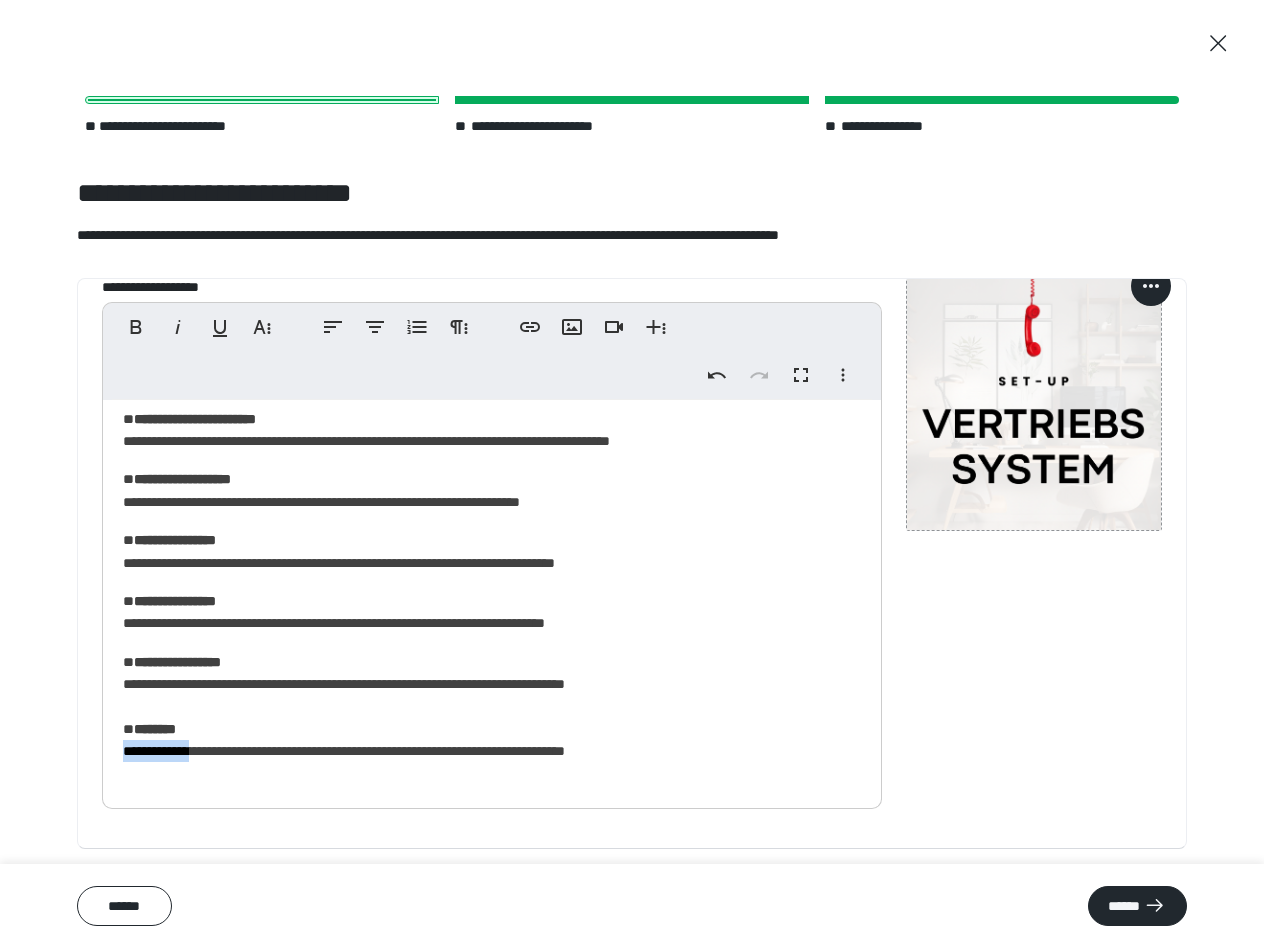 click on "**********" at bounding box center [492, 707] 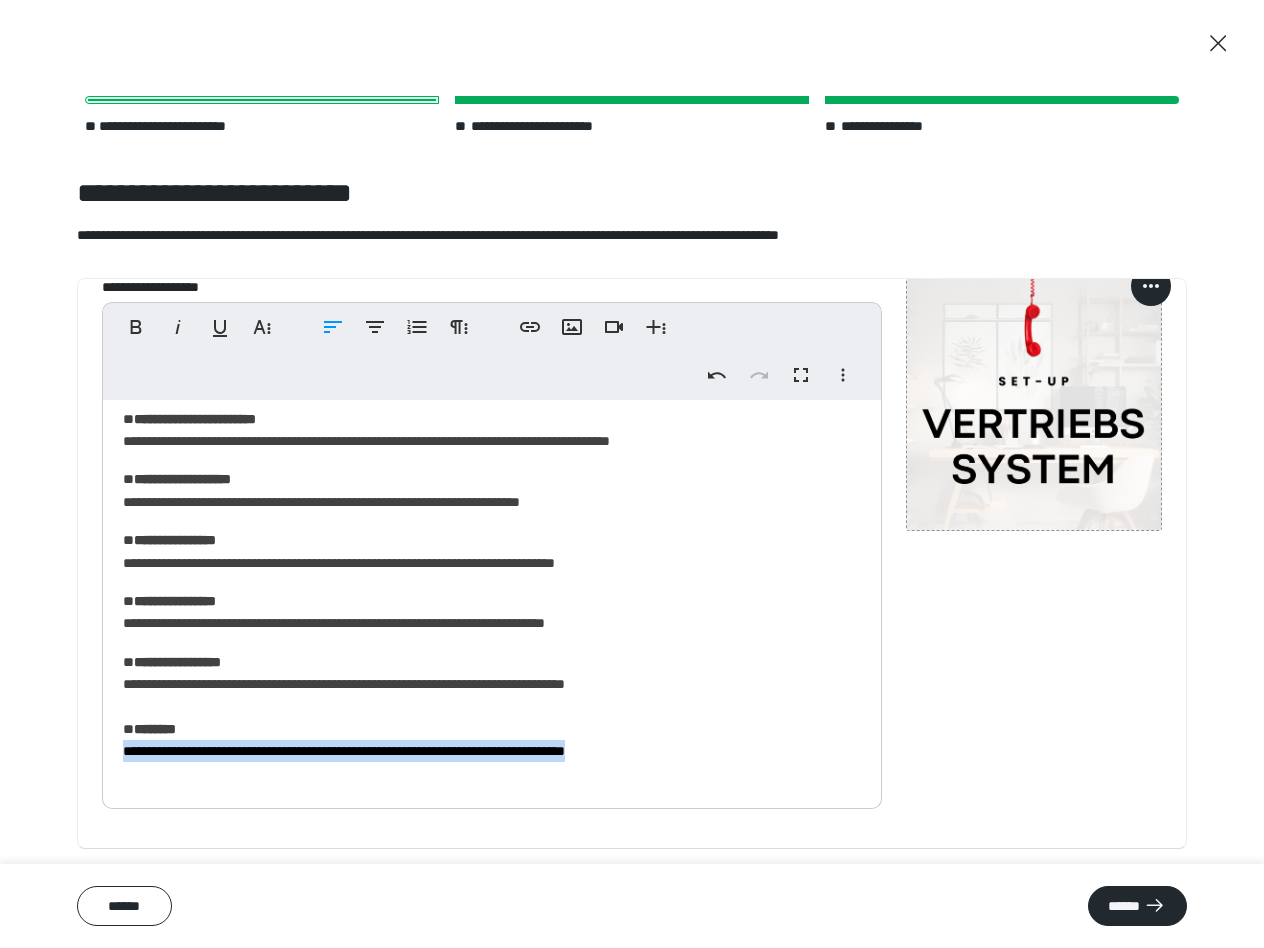 click on "**********" at bounding box center (492, 707) 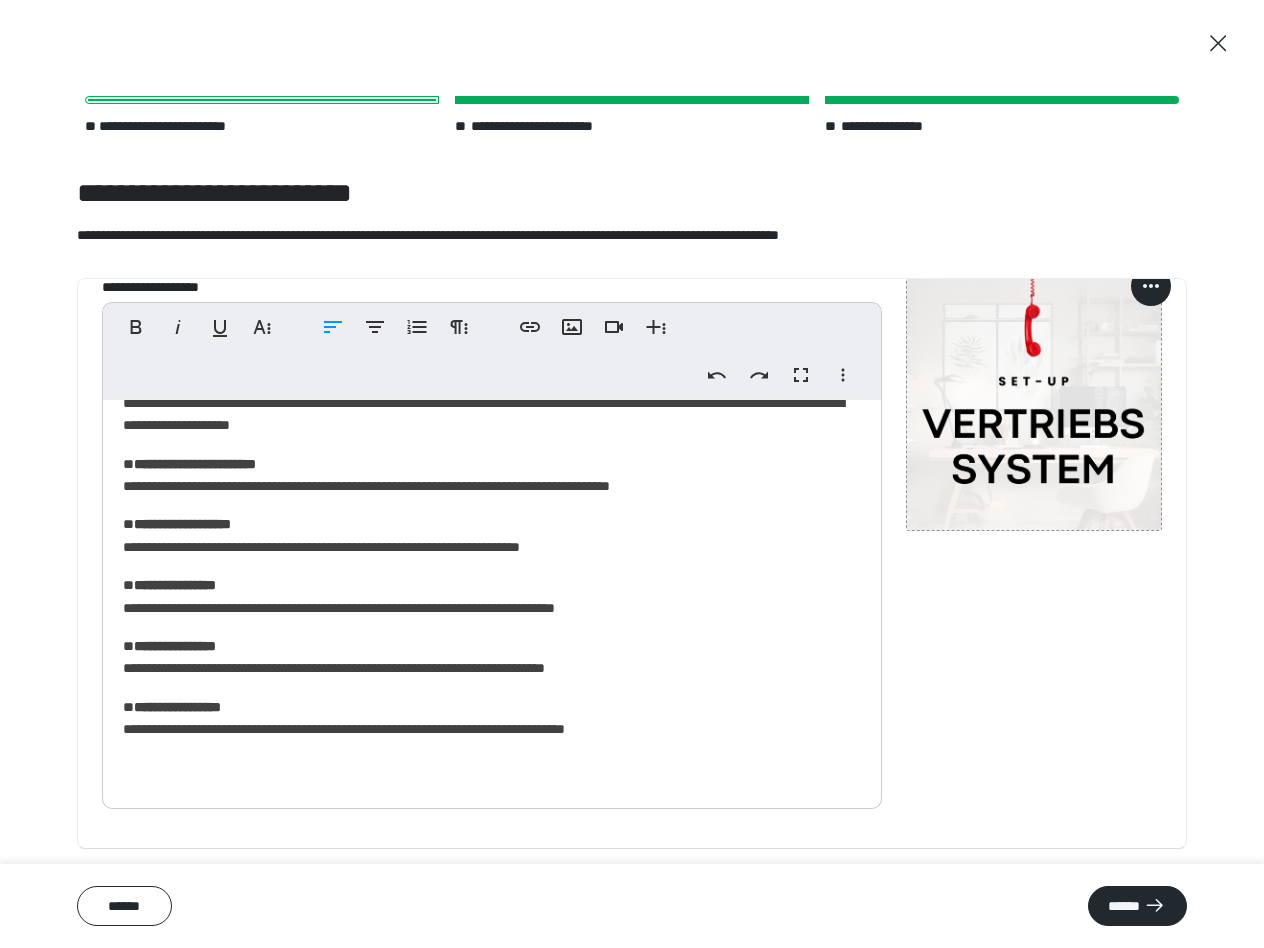 scroll, scrollTop: 161, scrollLeft: 0, axis: vertical 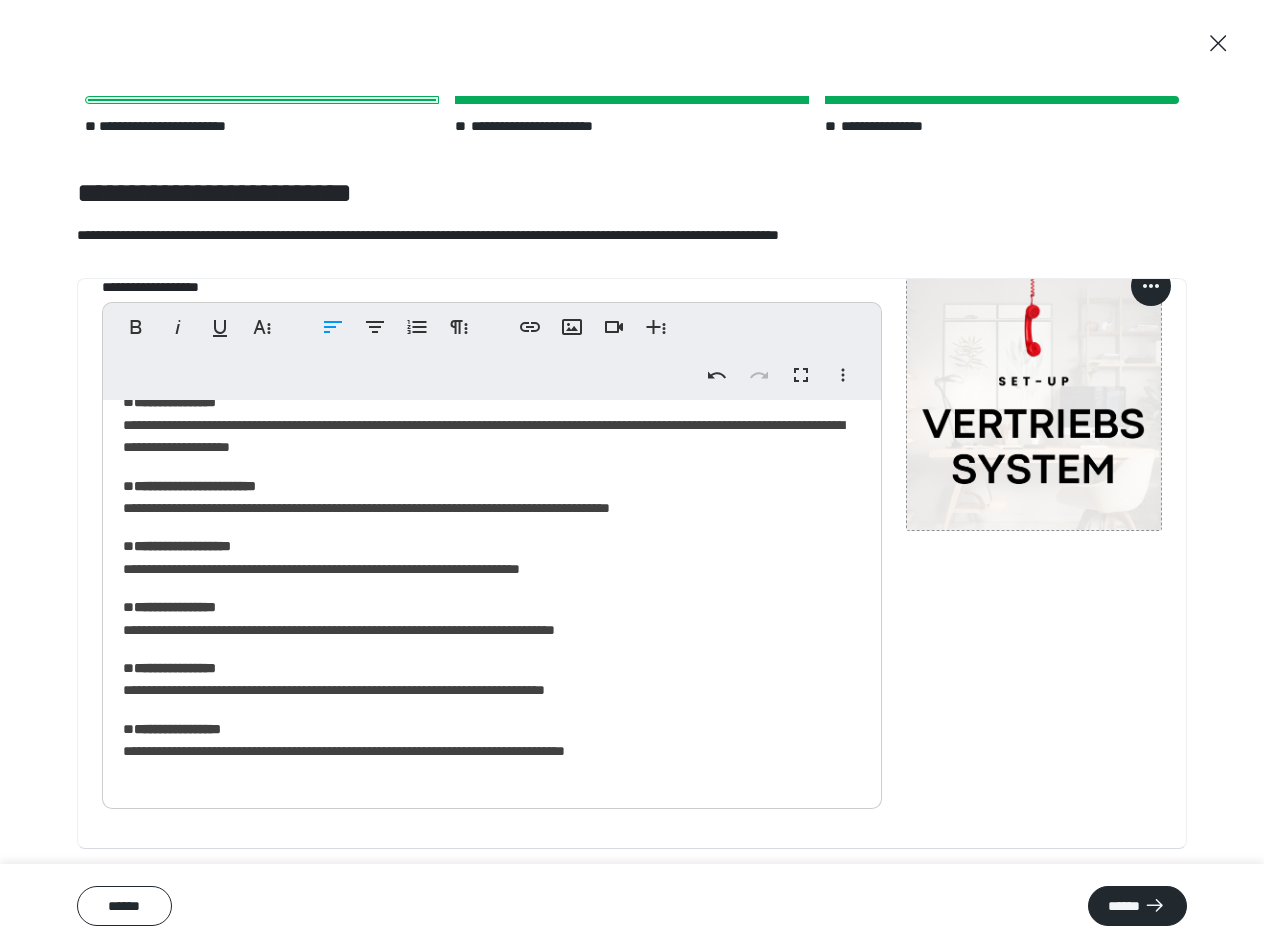 click on "**********" at bounding box center (632, 474) 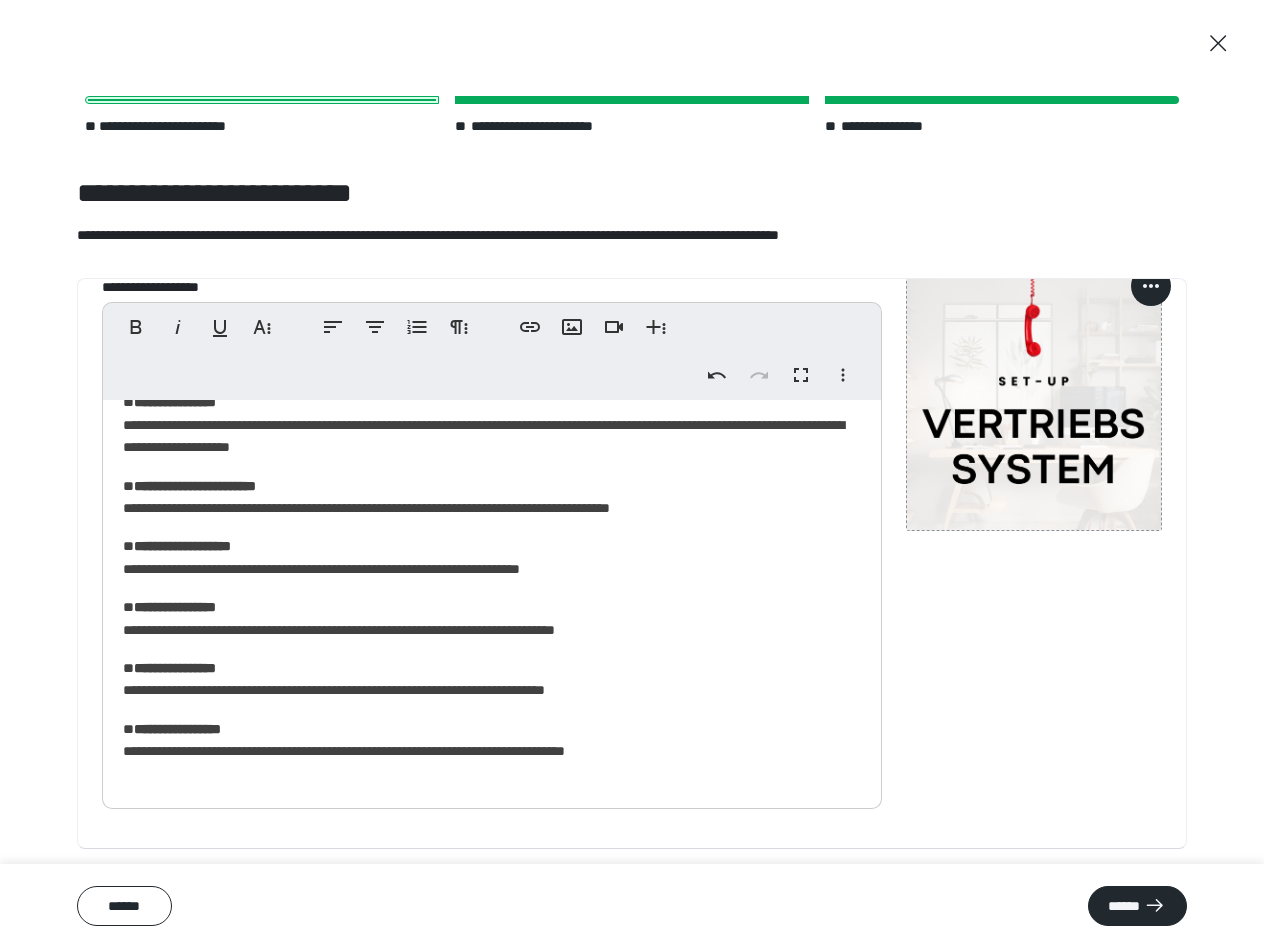 scroll, scrollTop: 0, scrollLeft: 0, axis: both 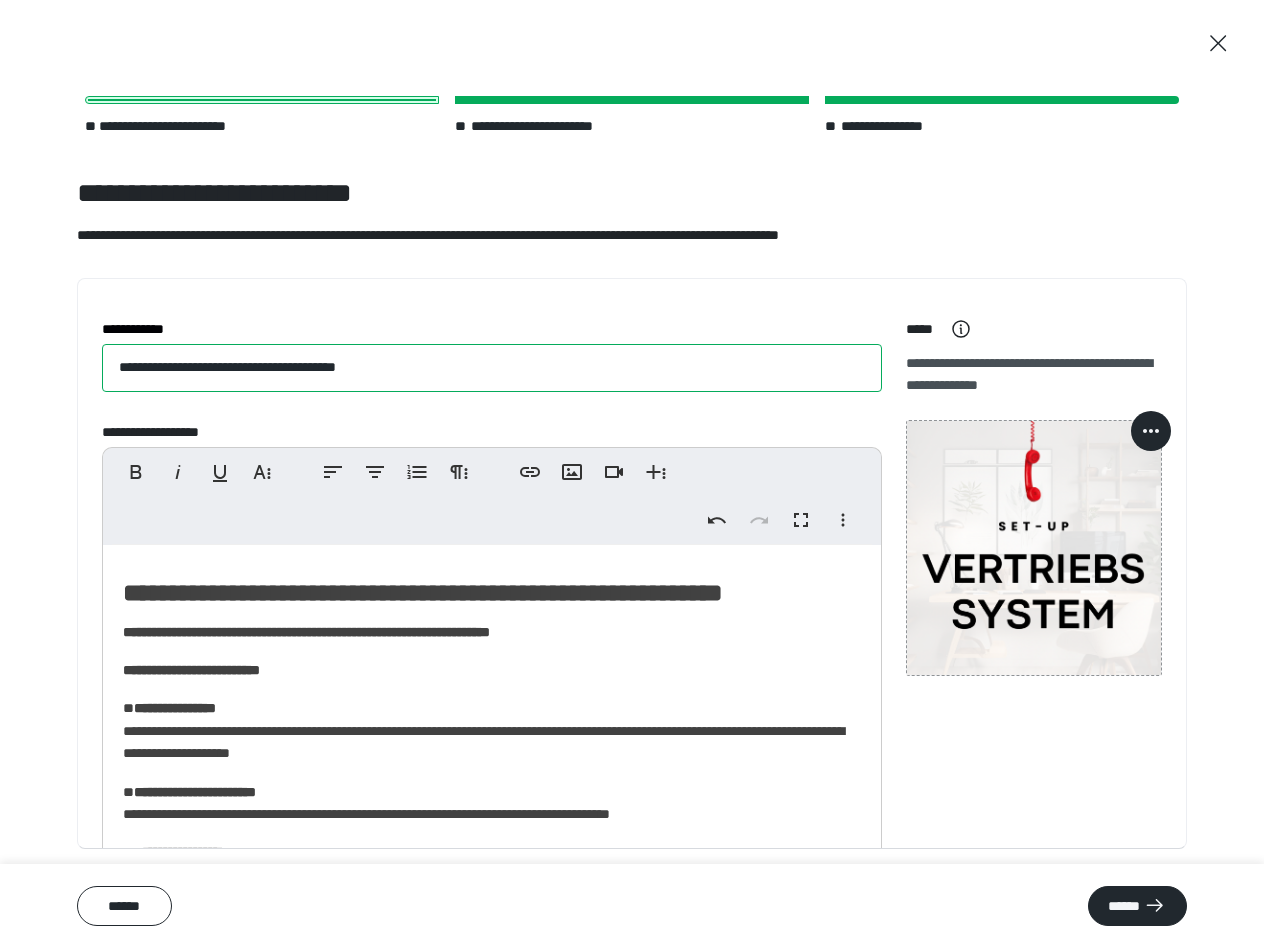 click on "**********" at bounding box center [492, 368] 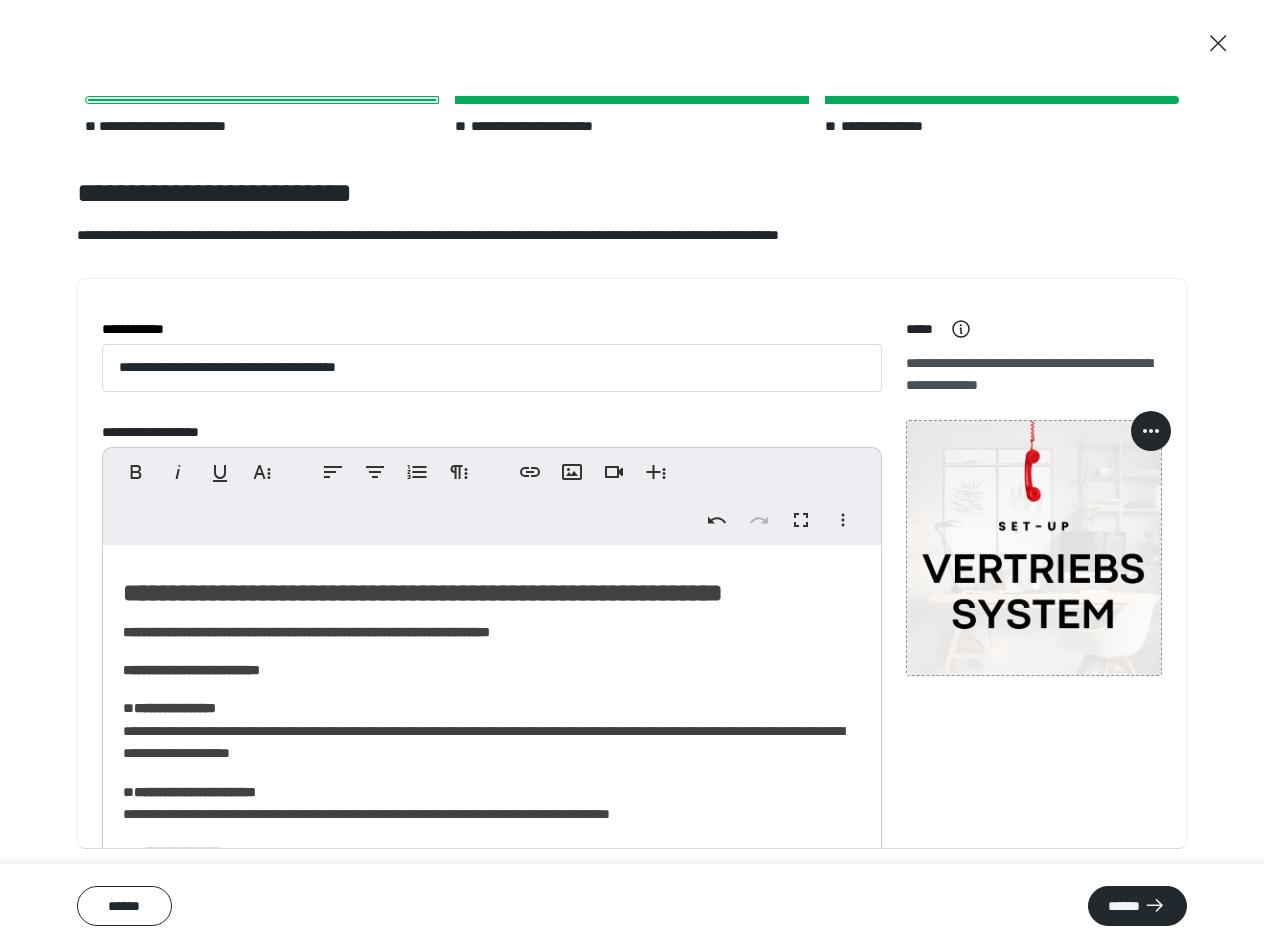 click on "**********" at bounding box center (632, 563) 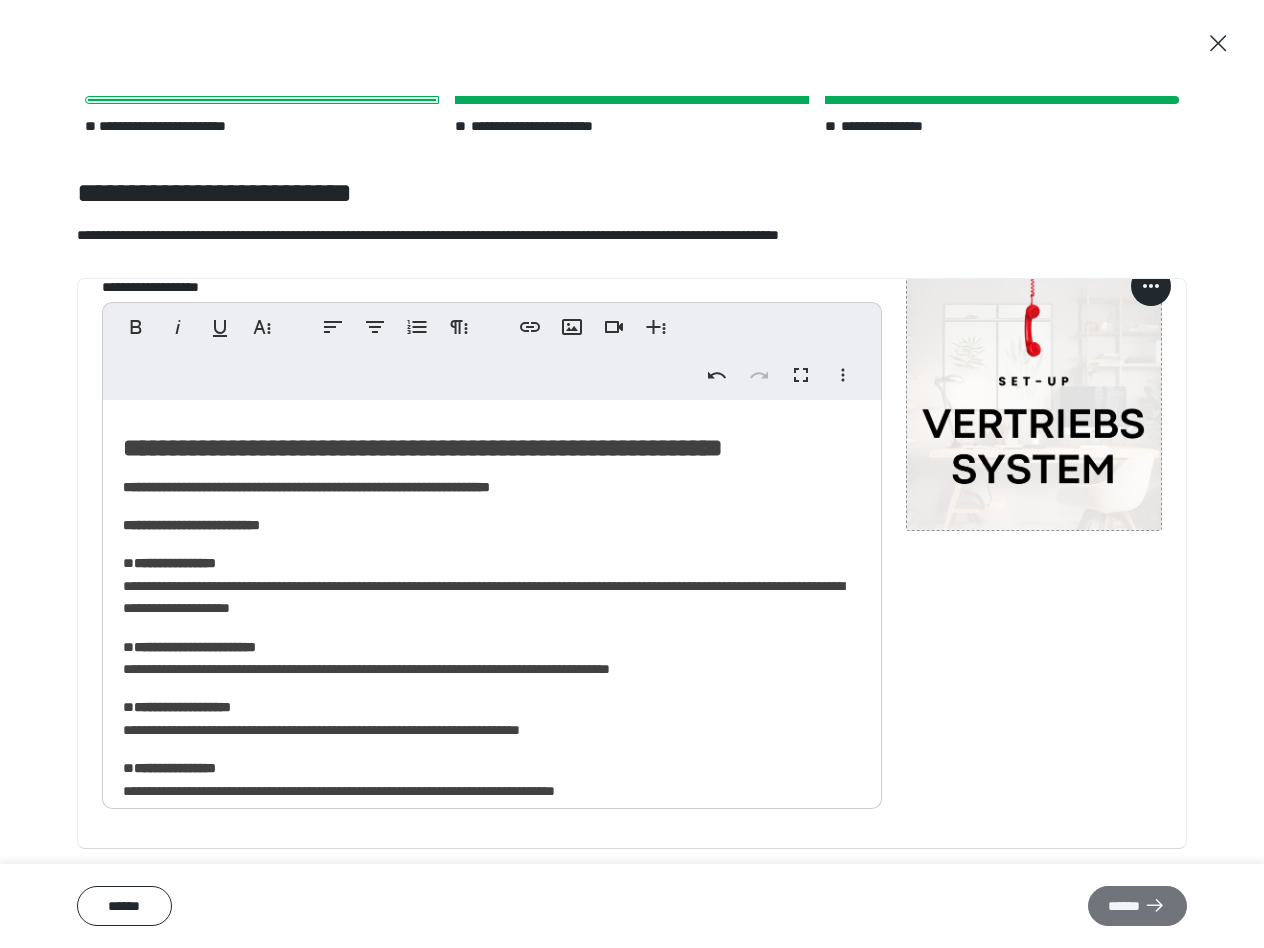 click on "******" at bounding box center (1137, 906) 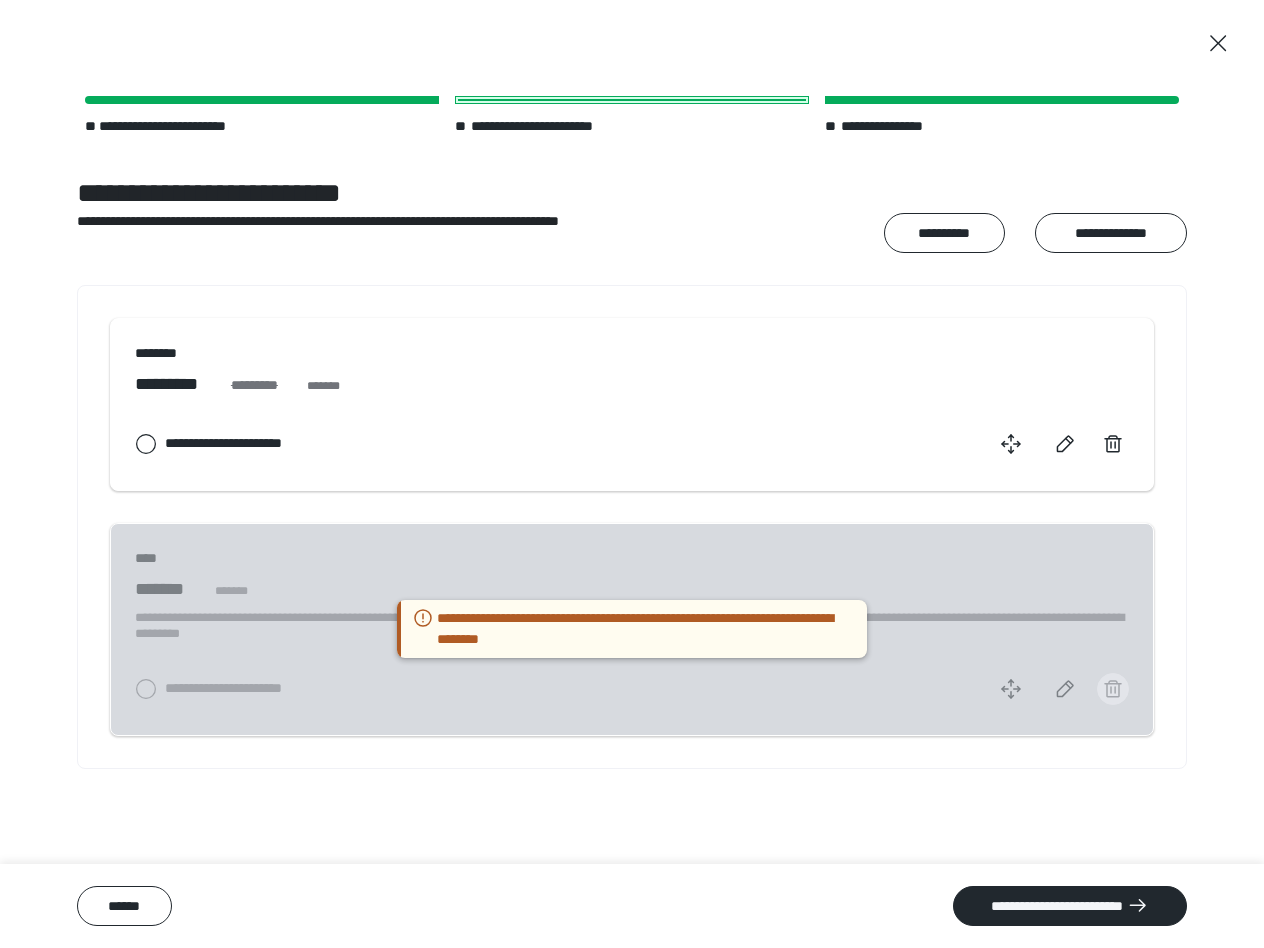 click 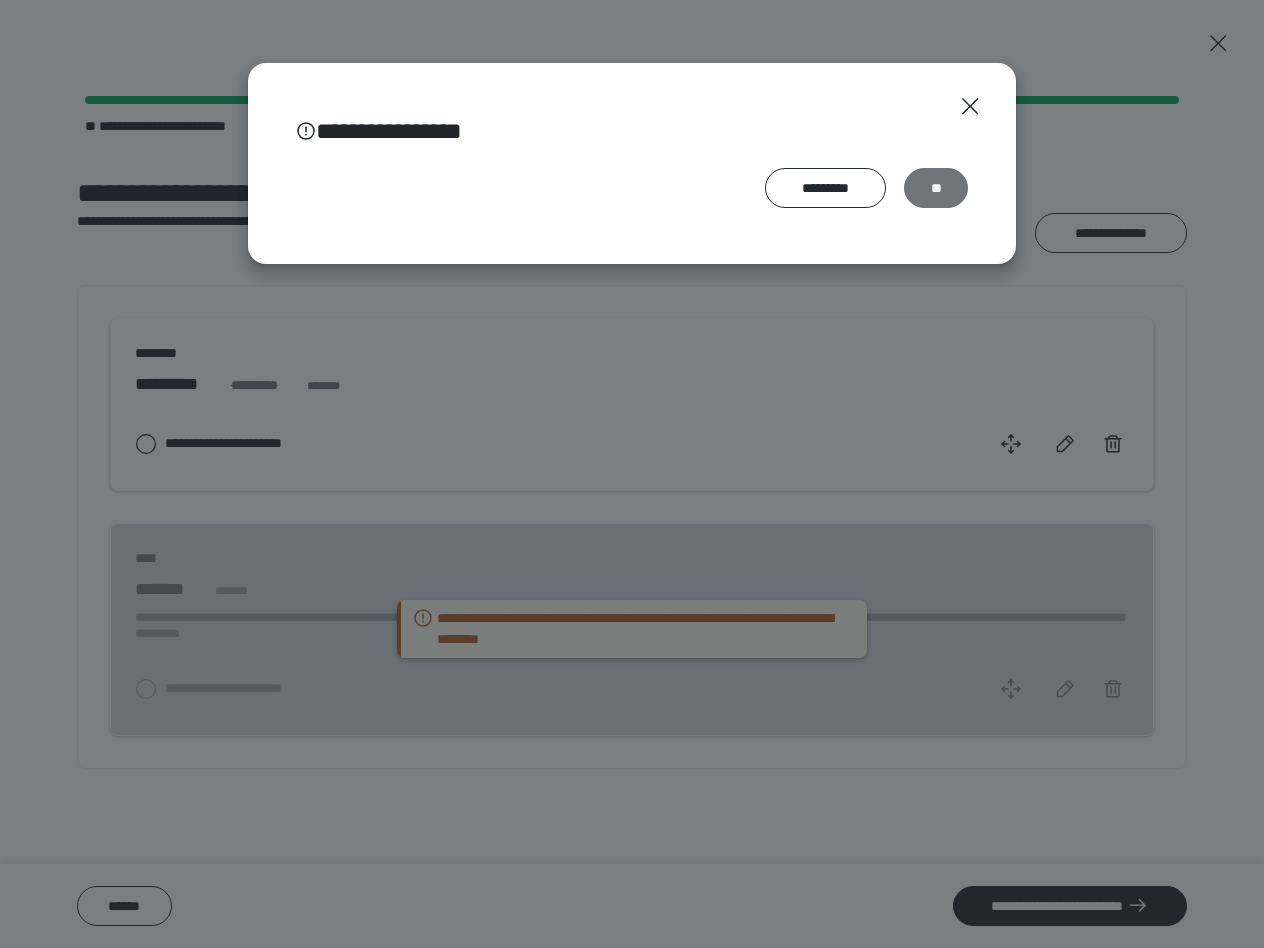 click on "**" at bounding box center (936, 188) 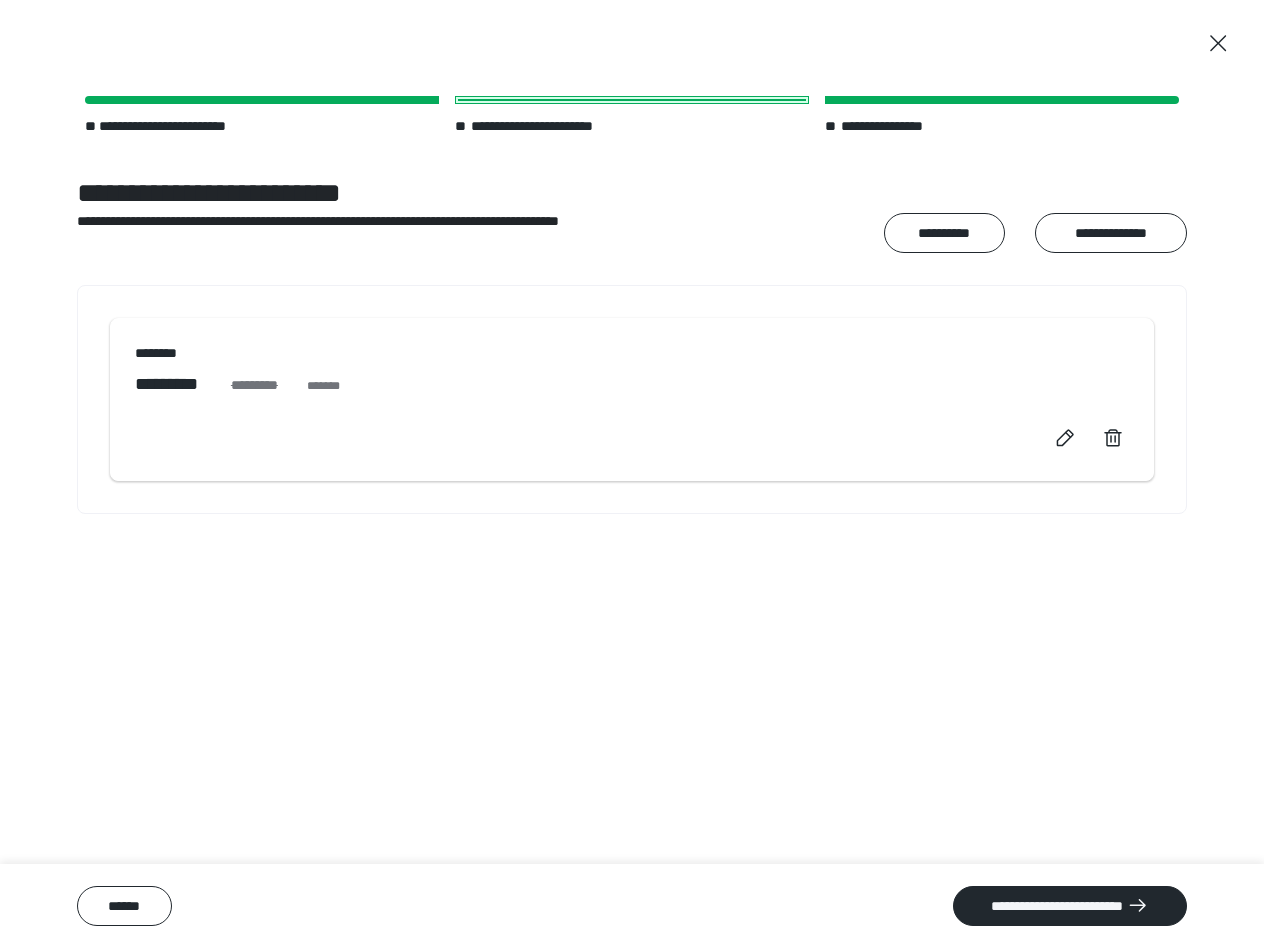 click on "**********" at bounding box center [632, 548] 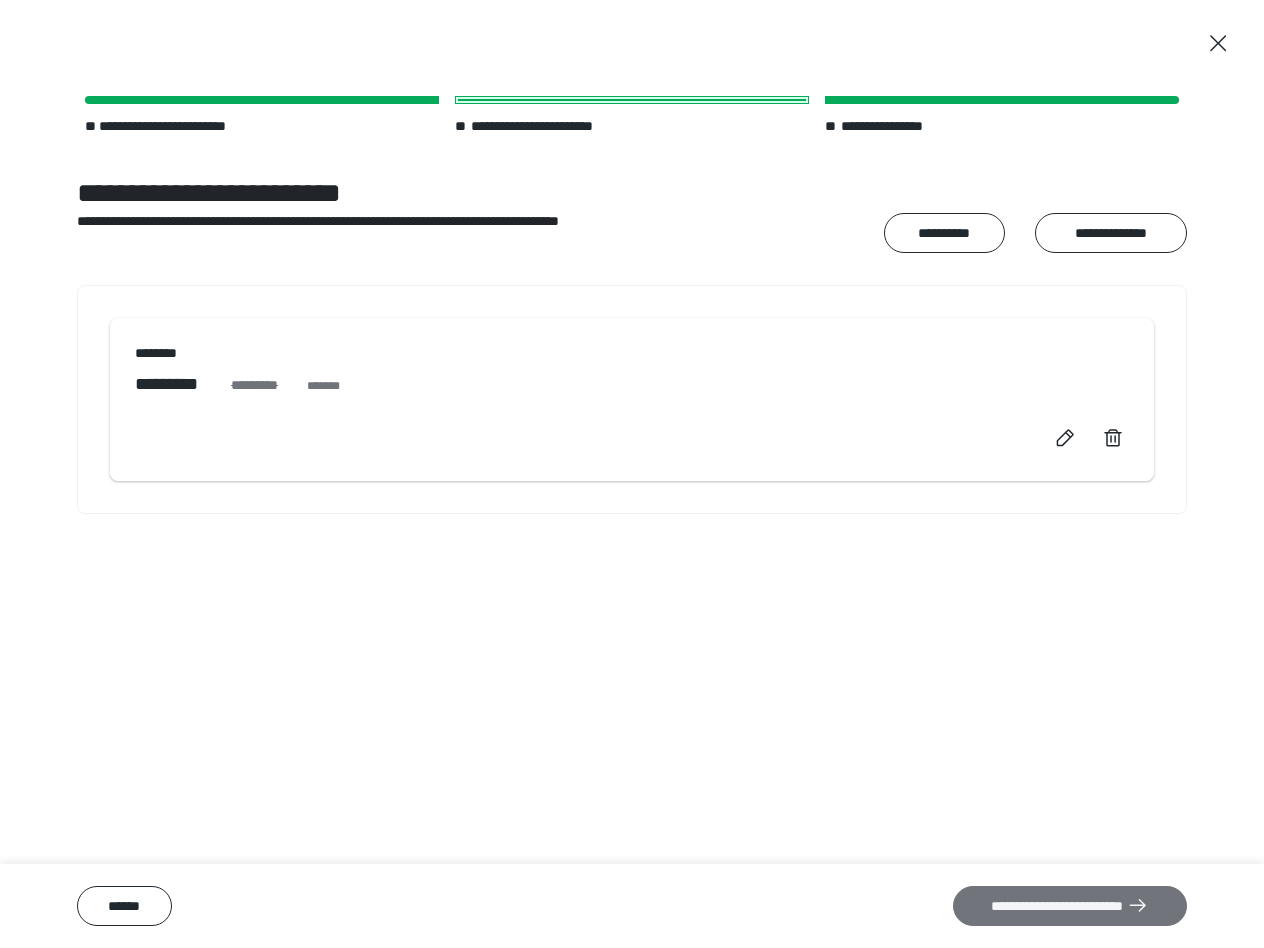 click on "**********" at bounding box center (1070, 906) 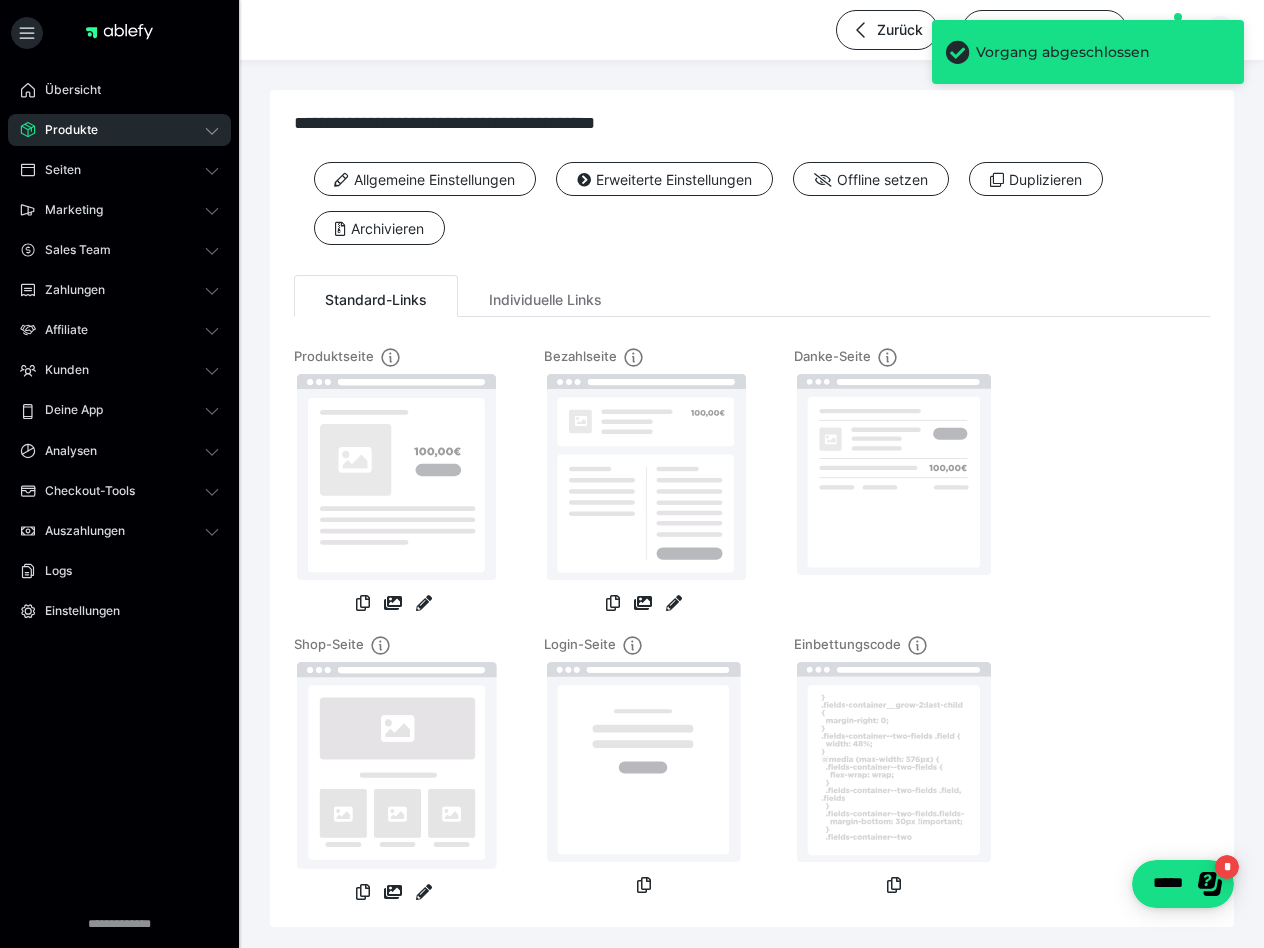 click on "Allgemeine Einstellungen Erweiterte Einstellungen Offline setzen Duplizieren Archivieren" at bounding box center [752, 211] 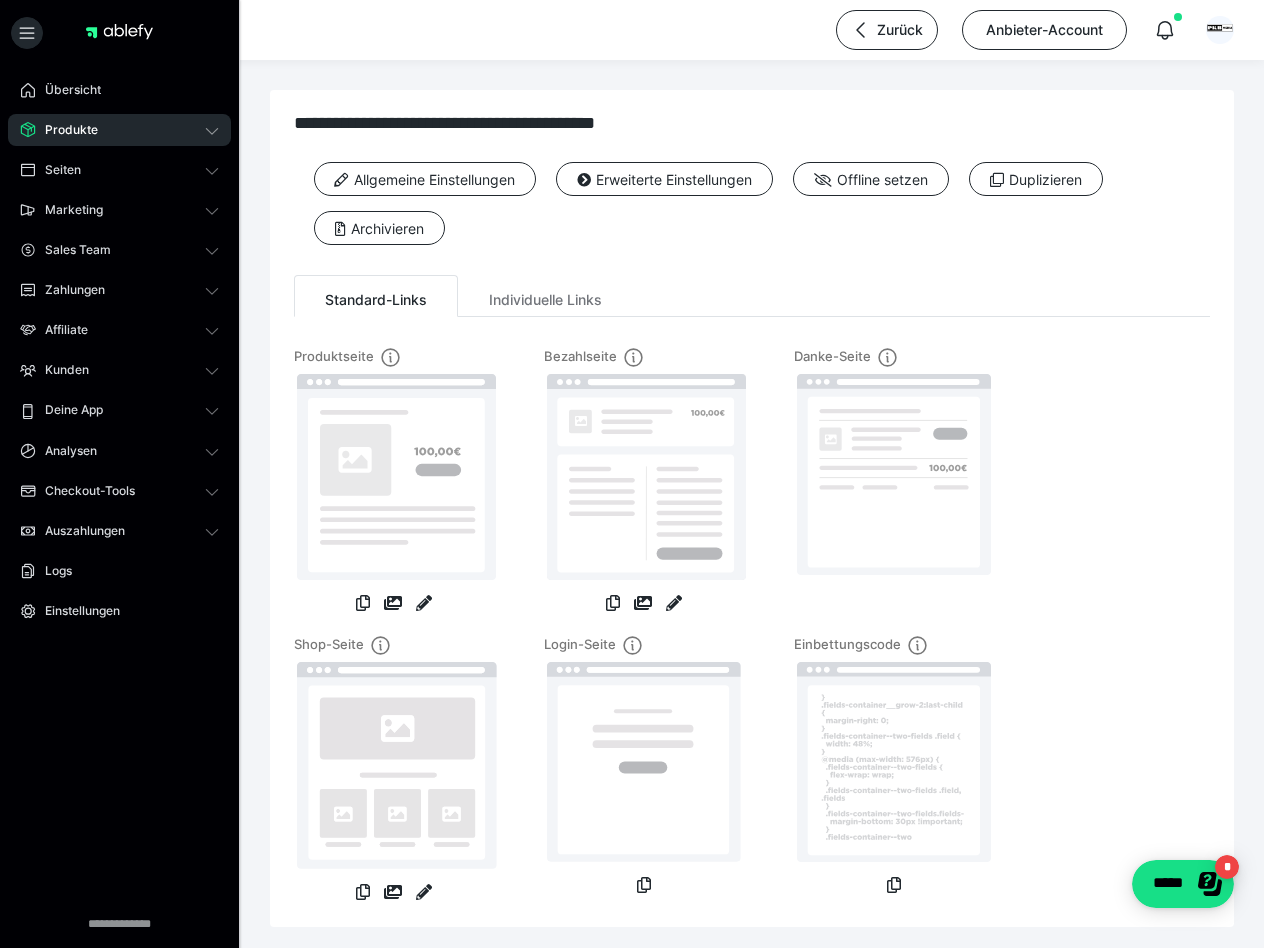click on "Allgemeine Einstellungen Erweiterte Einstellungen Offline setzen Duplizieren Archivieren" at bounding box center [752, 211] 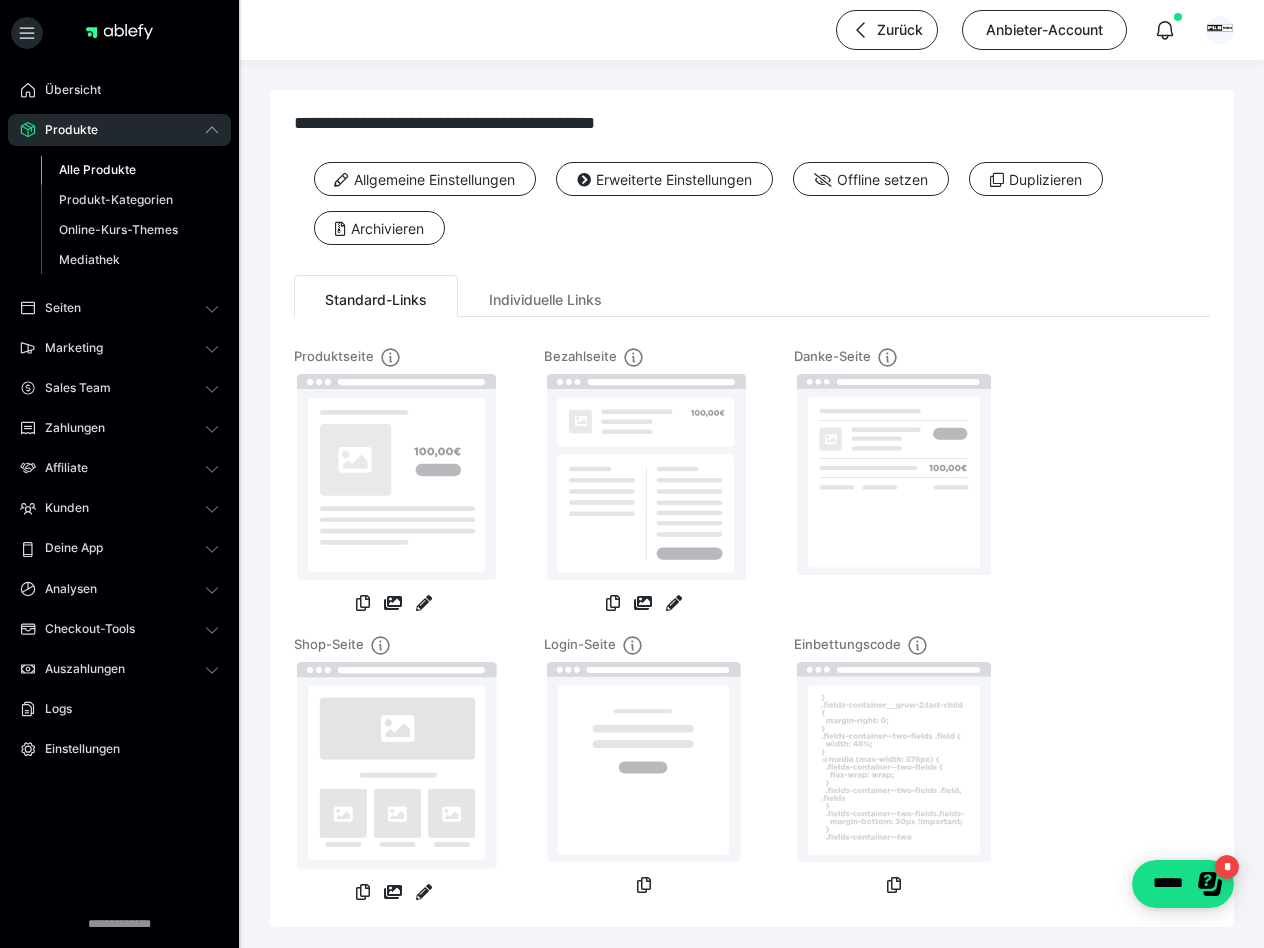 click on "Alle Produkte" at bounding box center (130, 170) 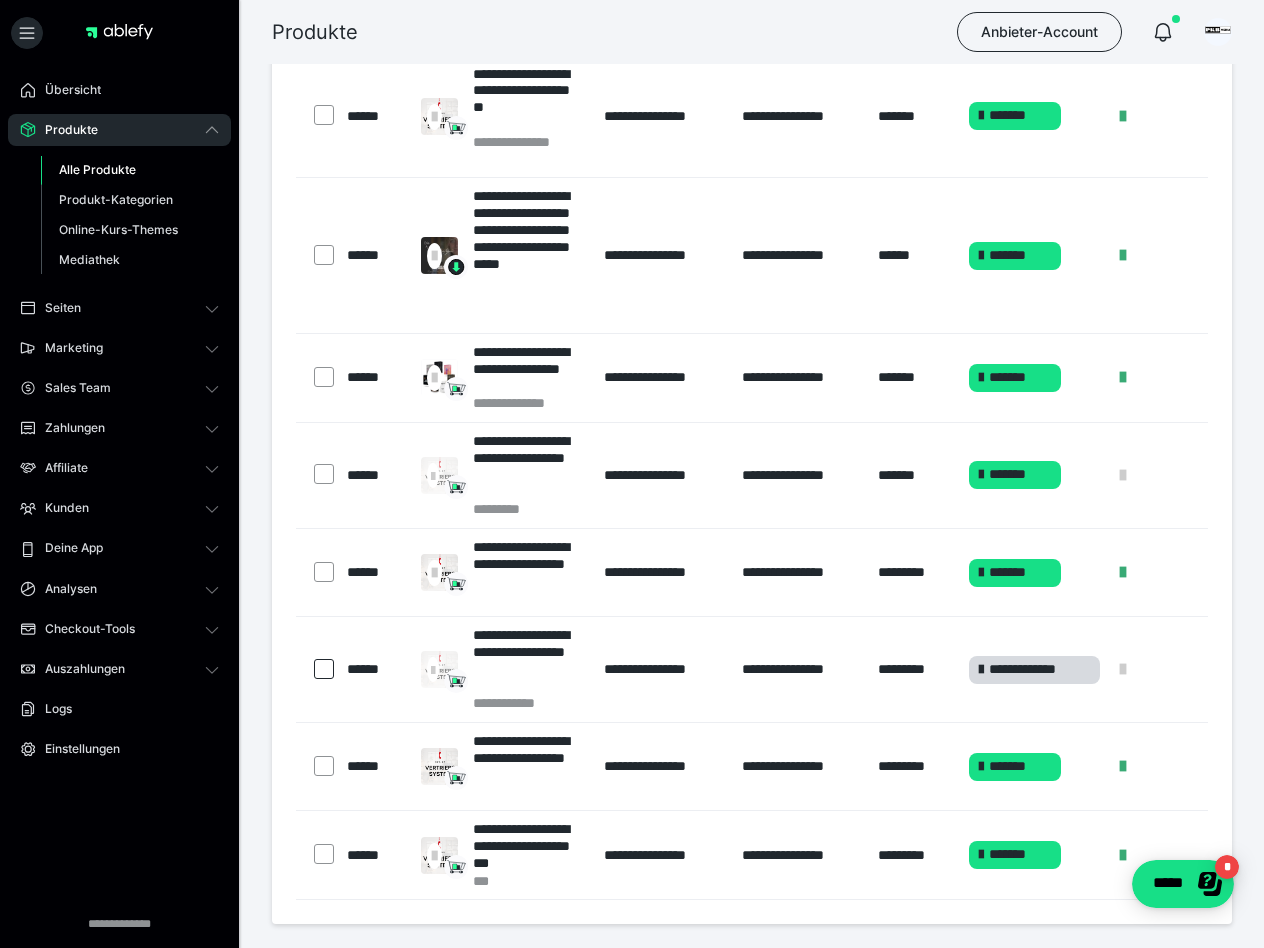 scroll, scrollTop: 433, scrollLeft: 0, axis: vertical 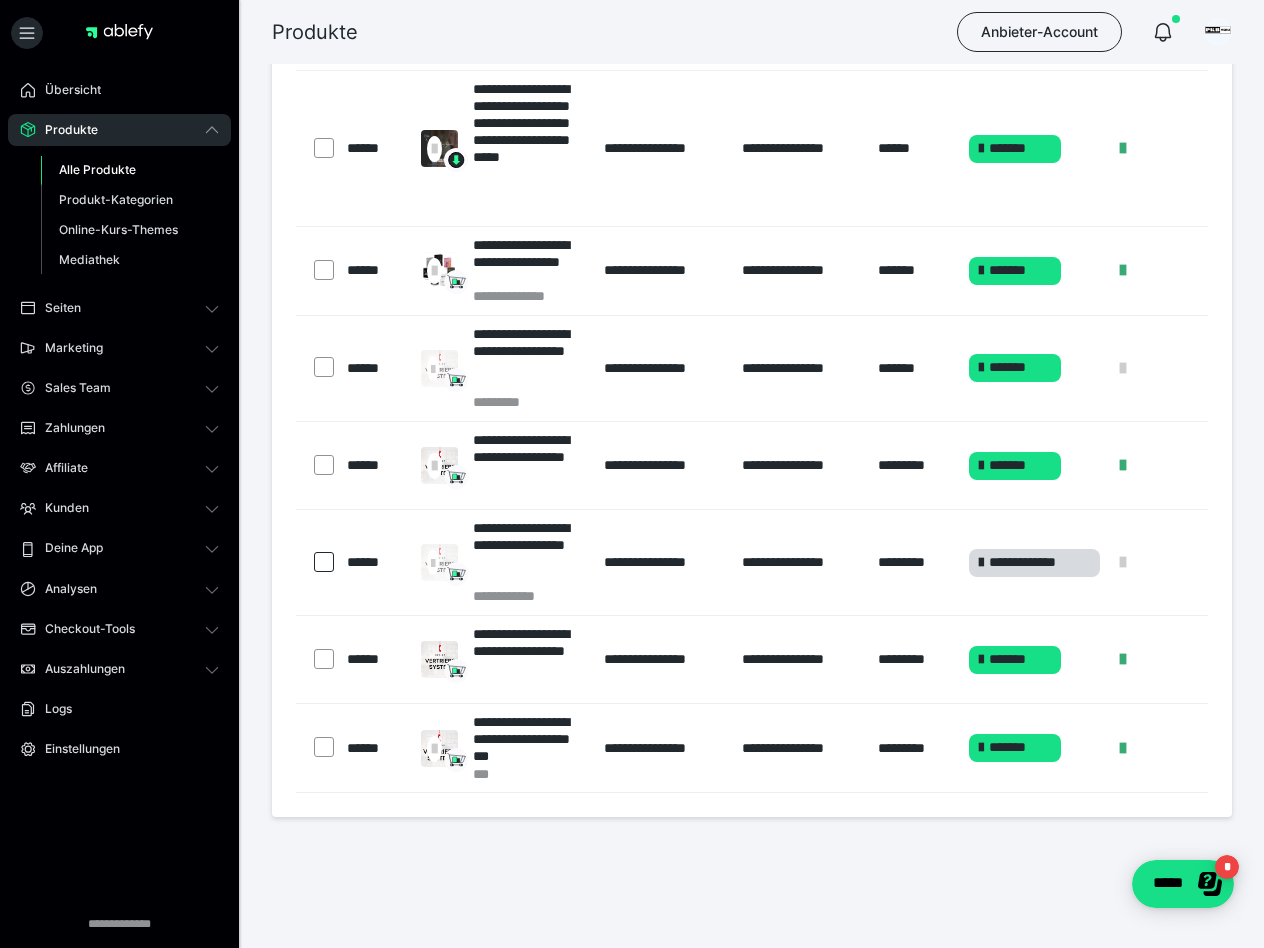 click at bounding box center [316, 748] 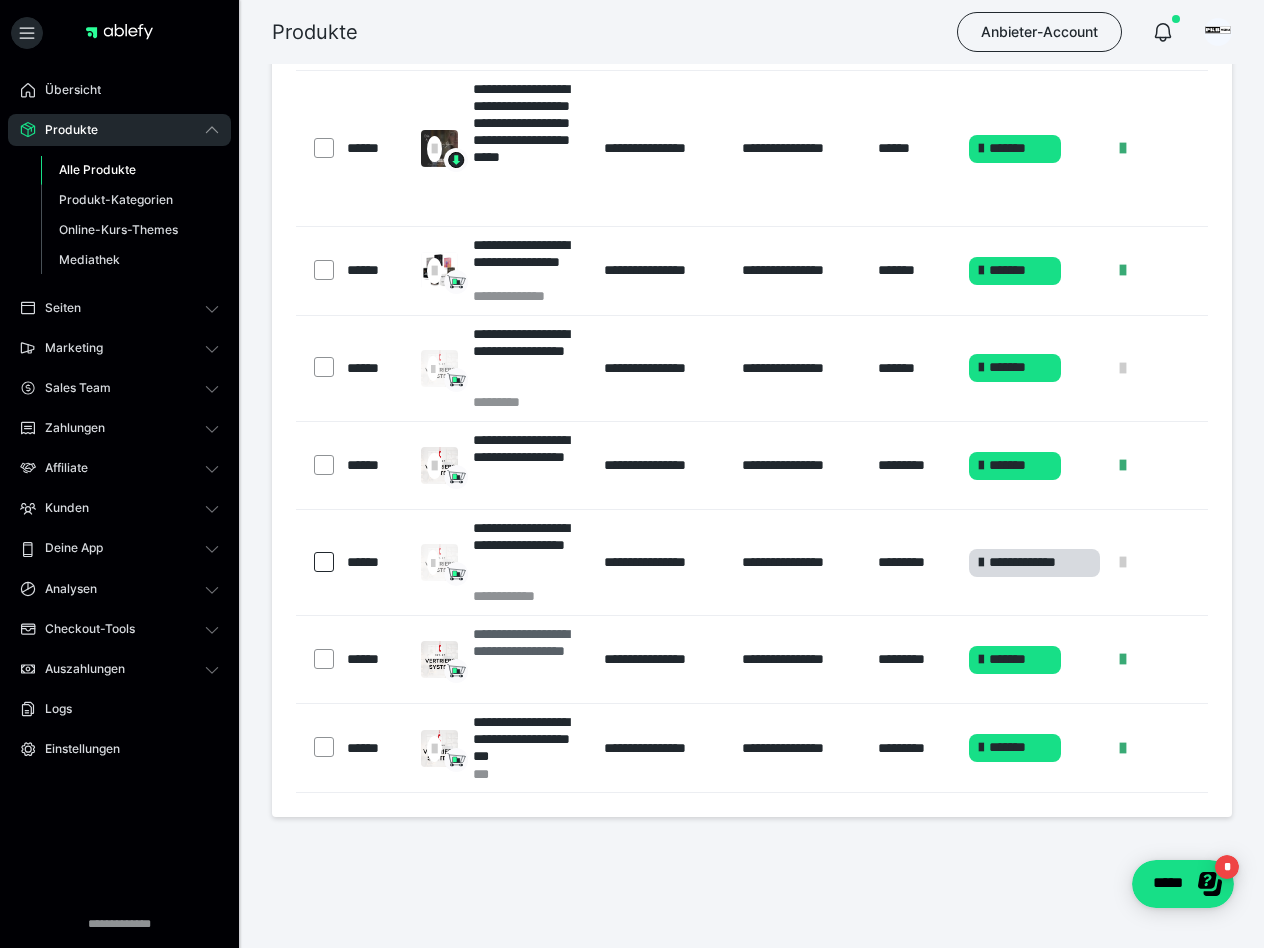 click on "**********" at bounding box center [528, 659] 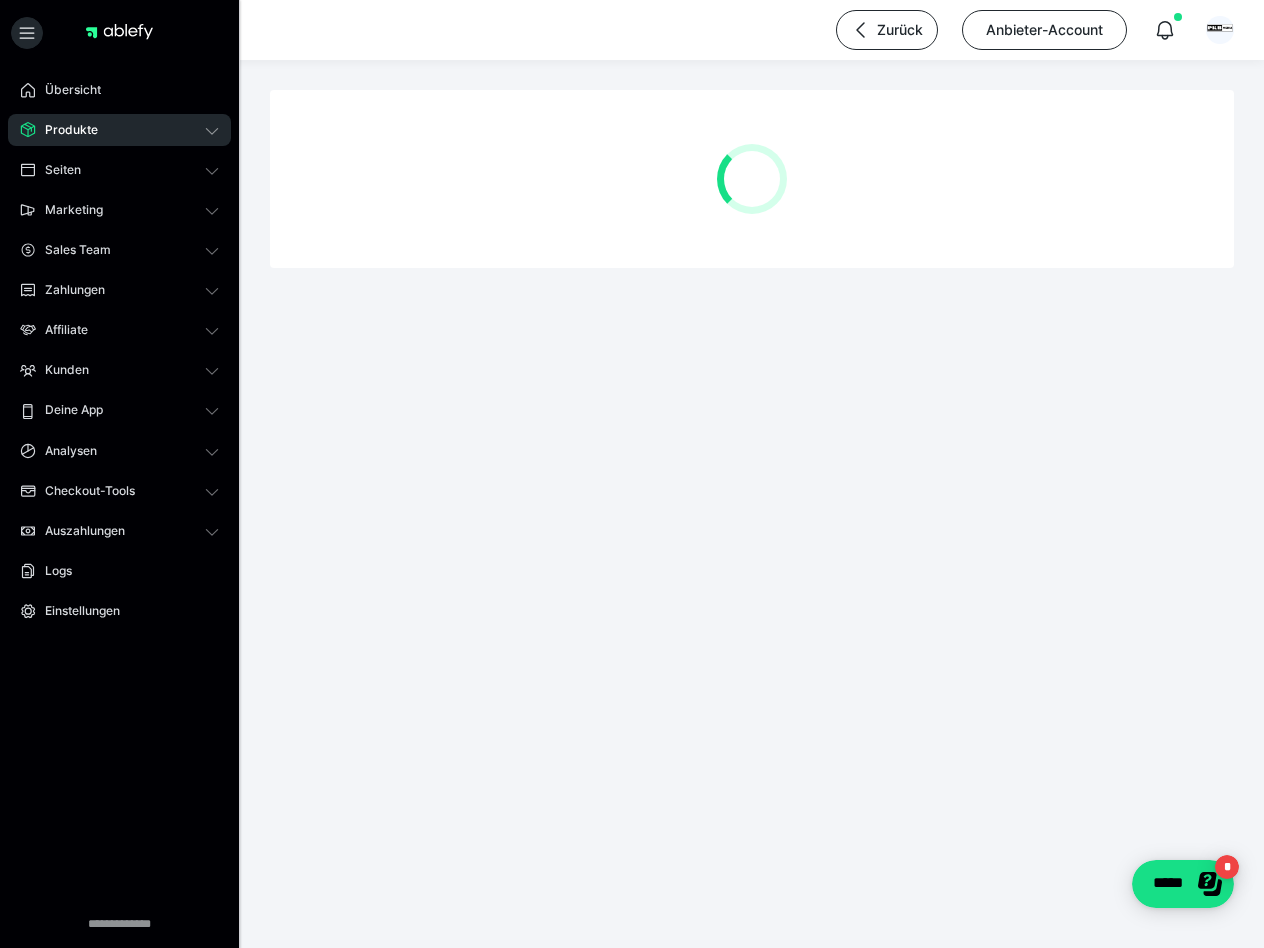 scroll, scrollTop: 0, scrollLeft: 0, axis: both 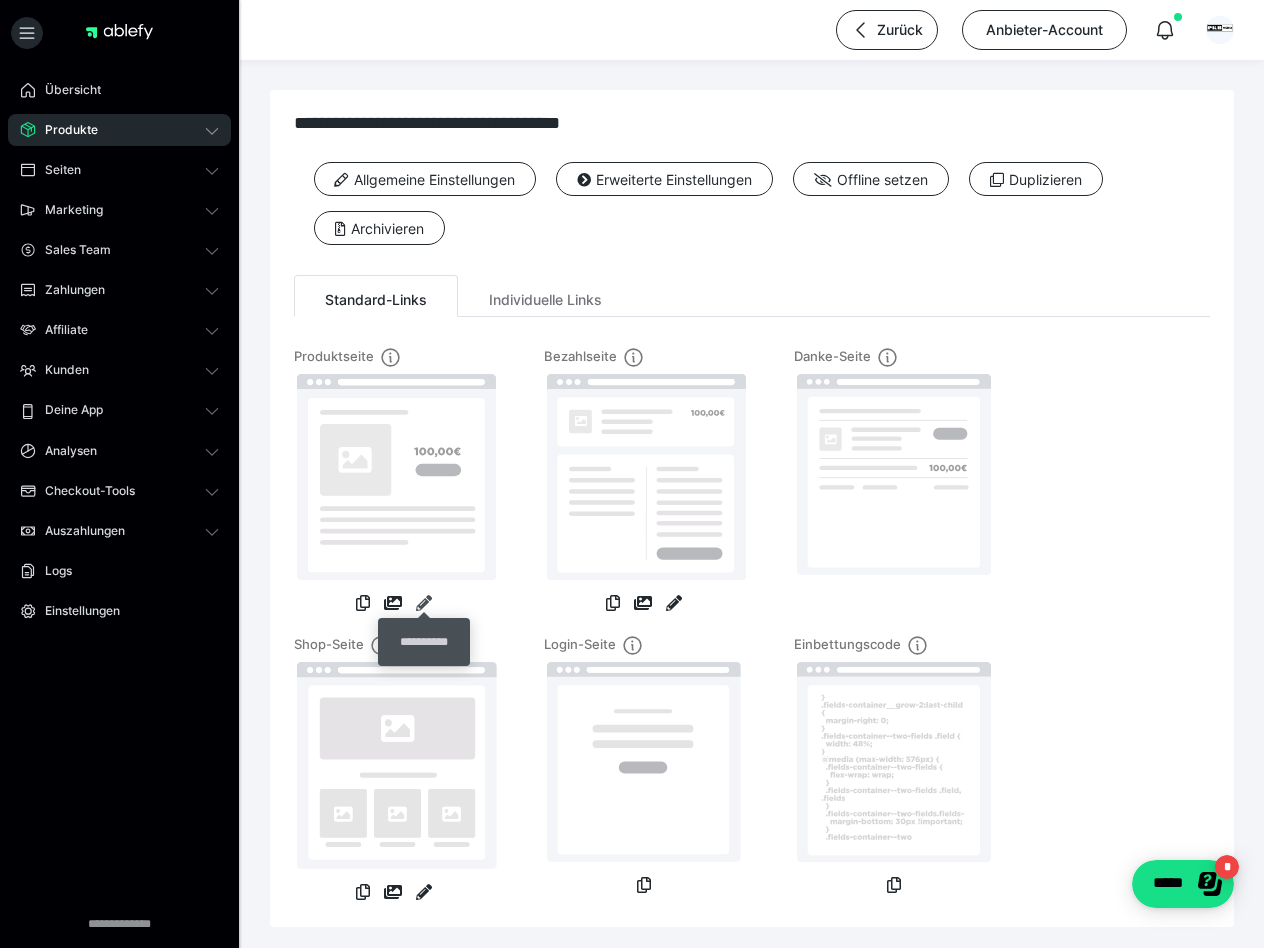 click at bounding box center (424, 603) 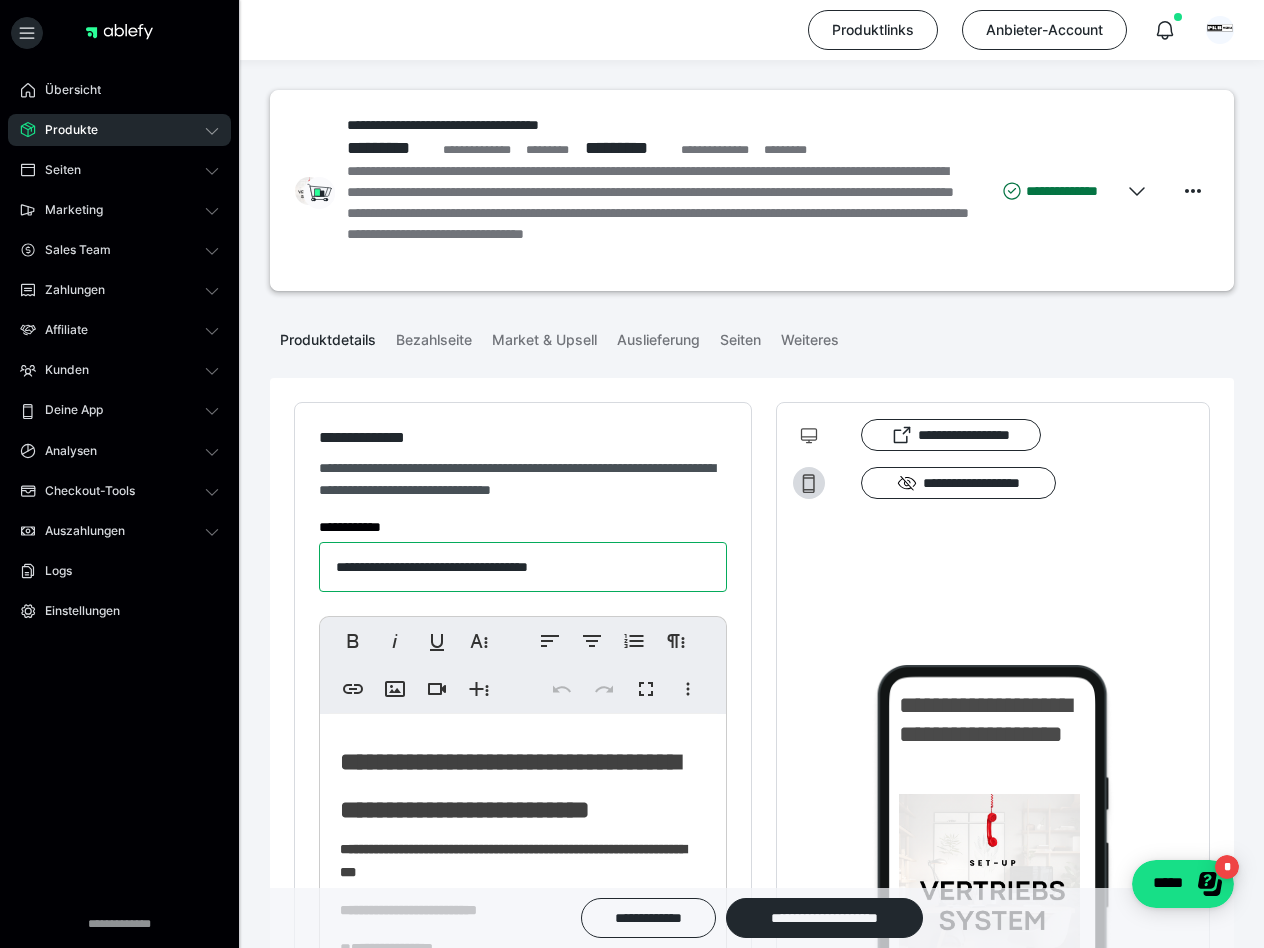 click on "**********" at bounding box center (523, 567) 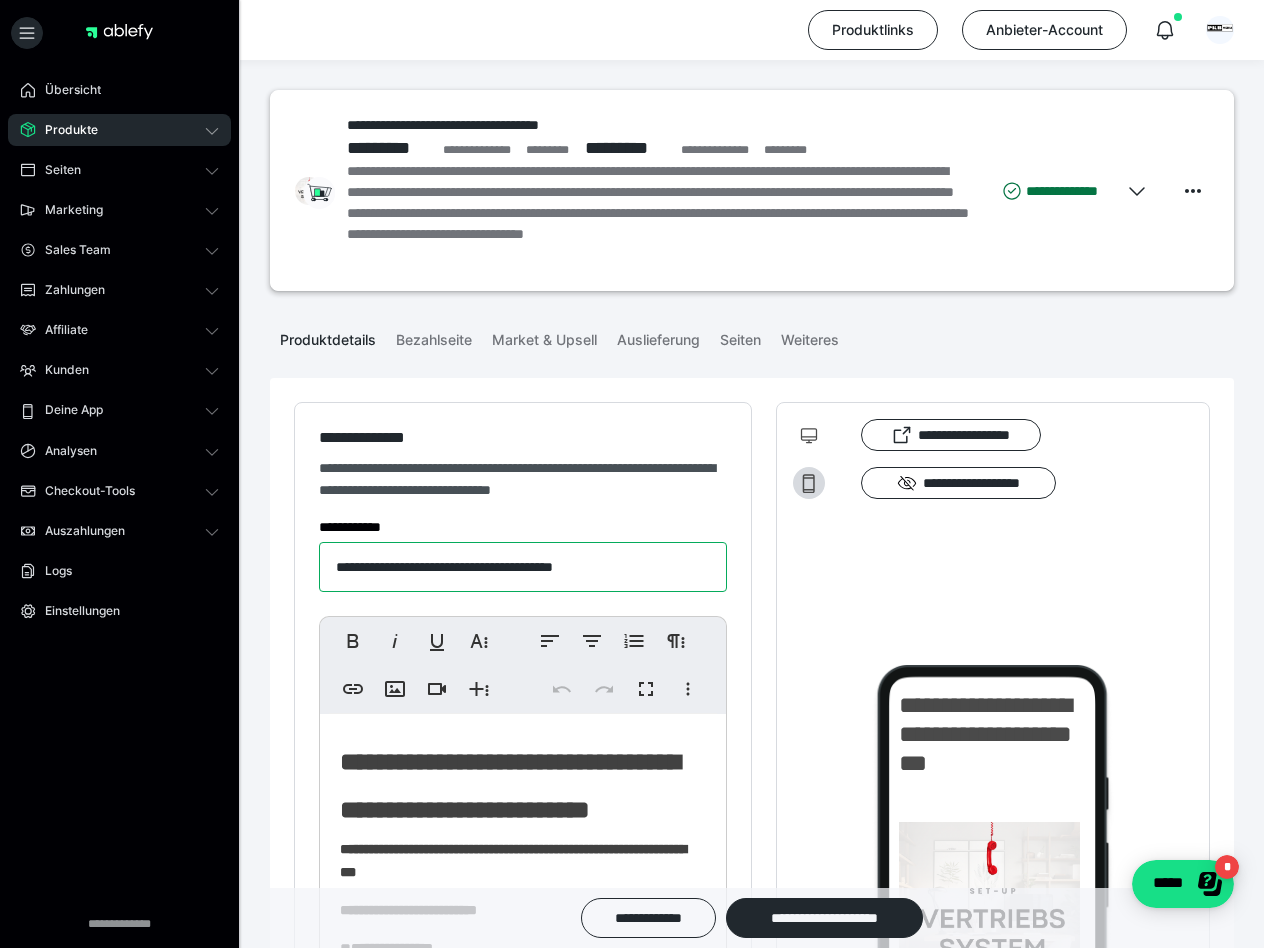 click on "**********" at bounding box center (523, 567) 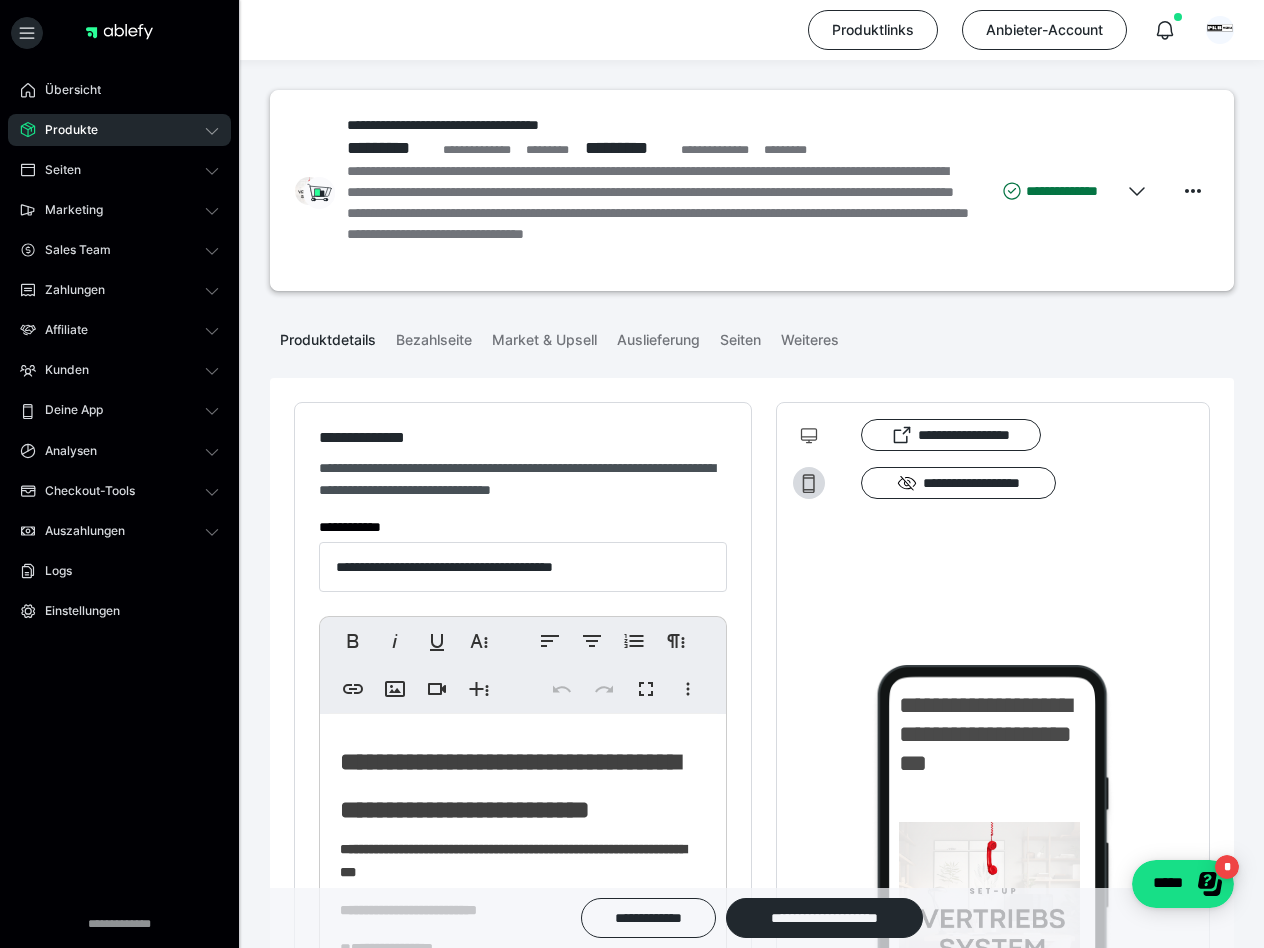 click on "**********" at bounding box center (523, 527) 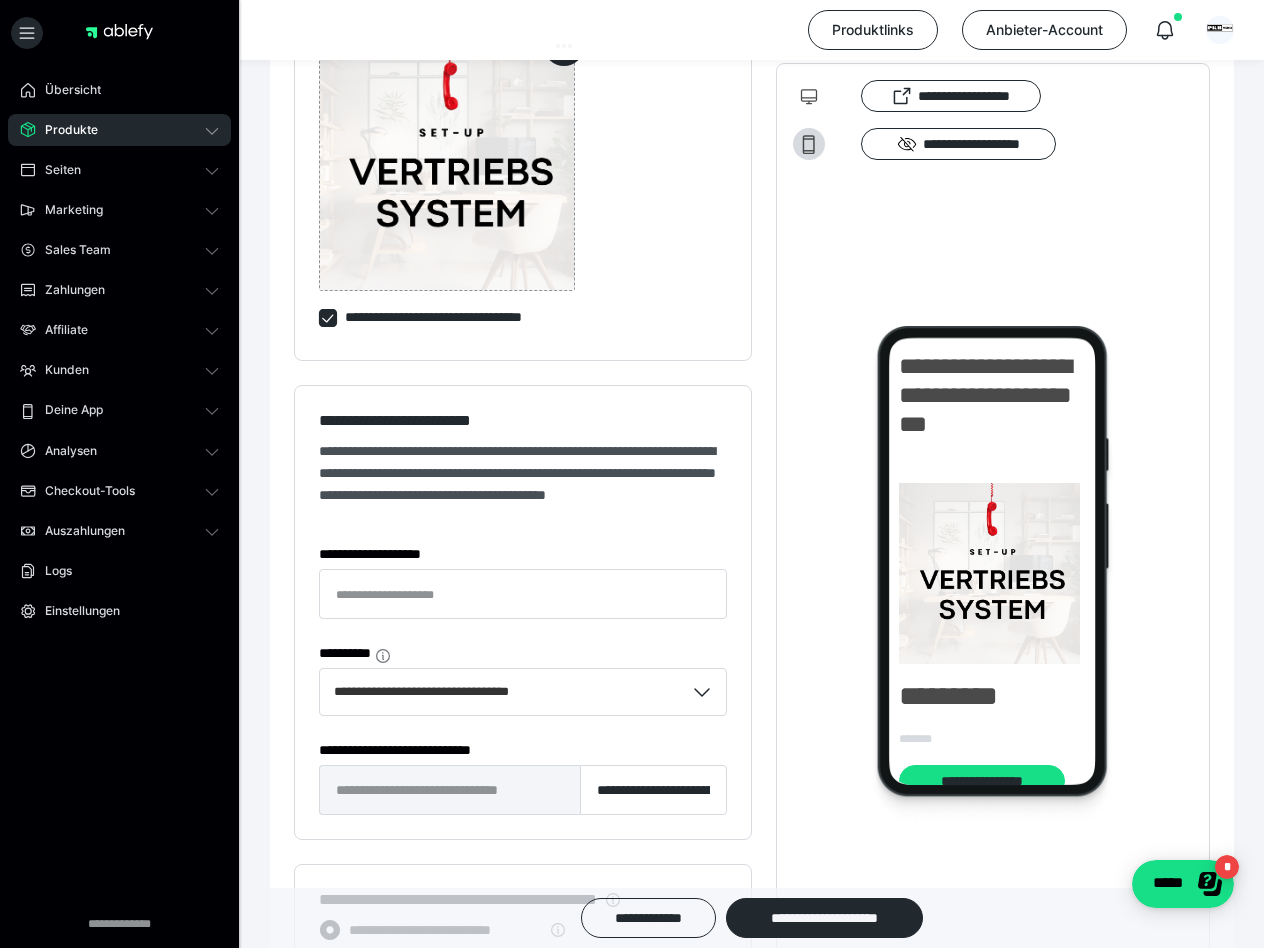 scroll, scrollTop: 1320, scrollLeft: 0, axis: vertical 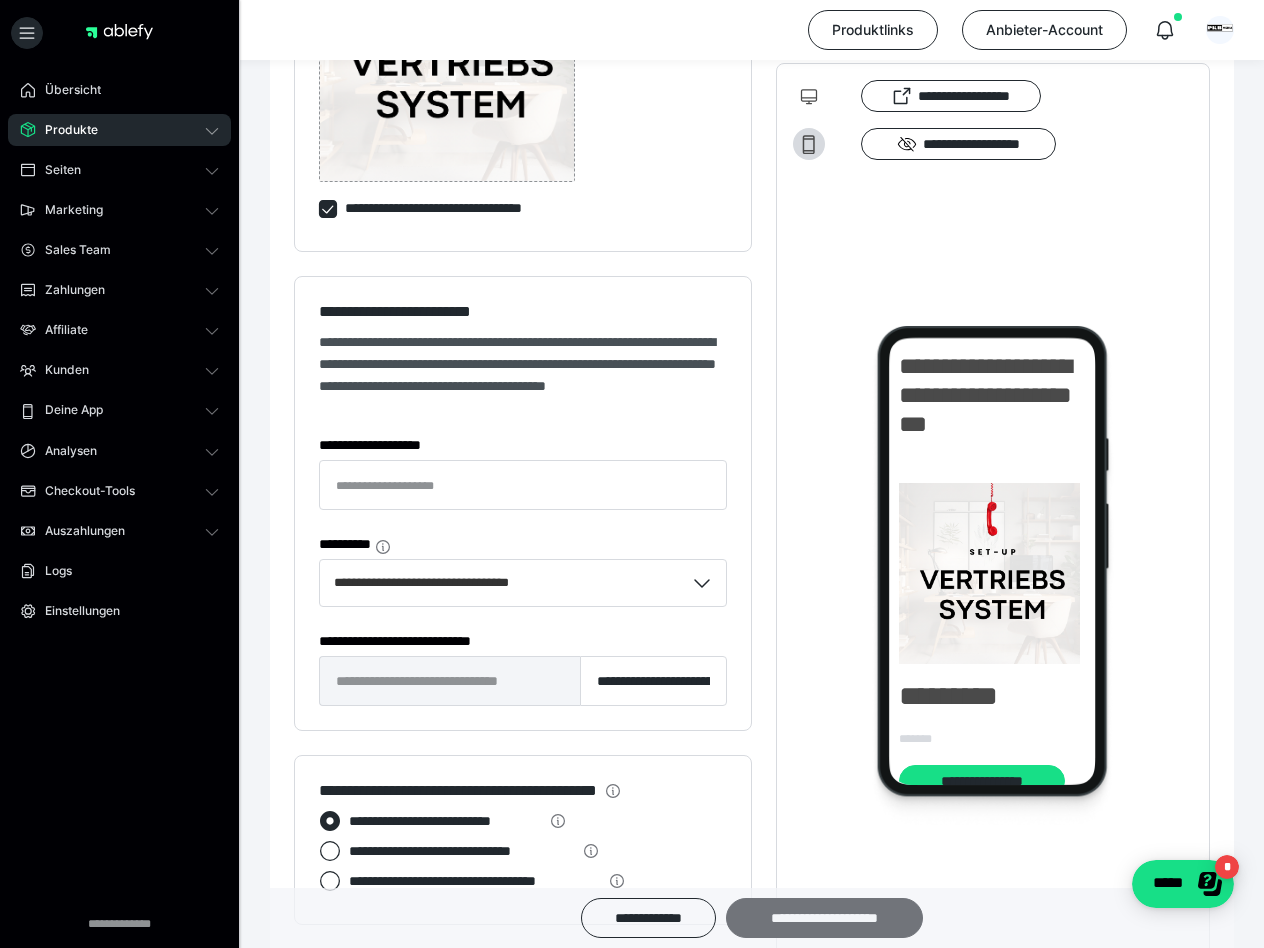 click on "**********" at bounding box center [824, 918] 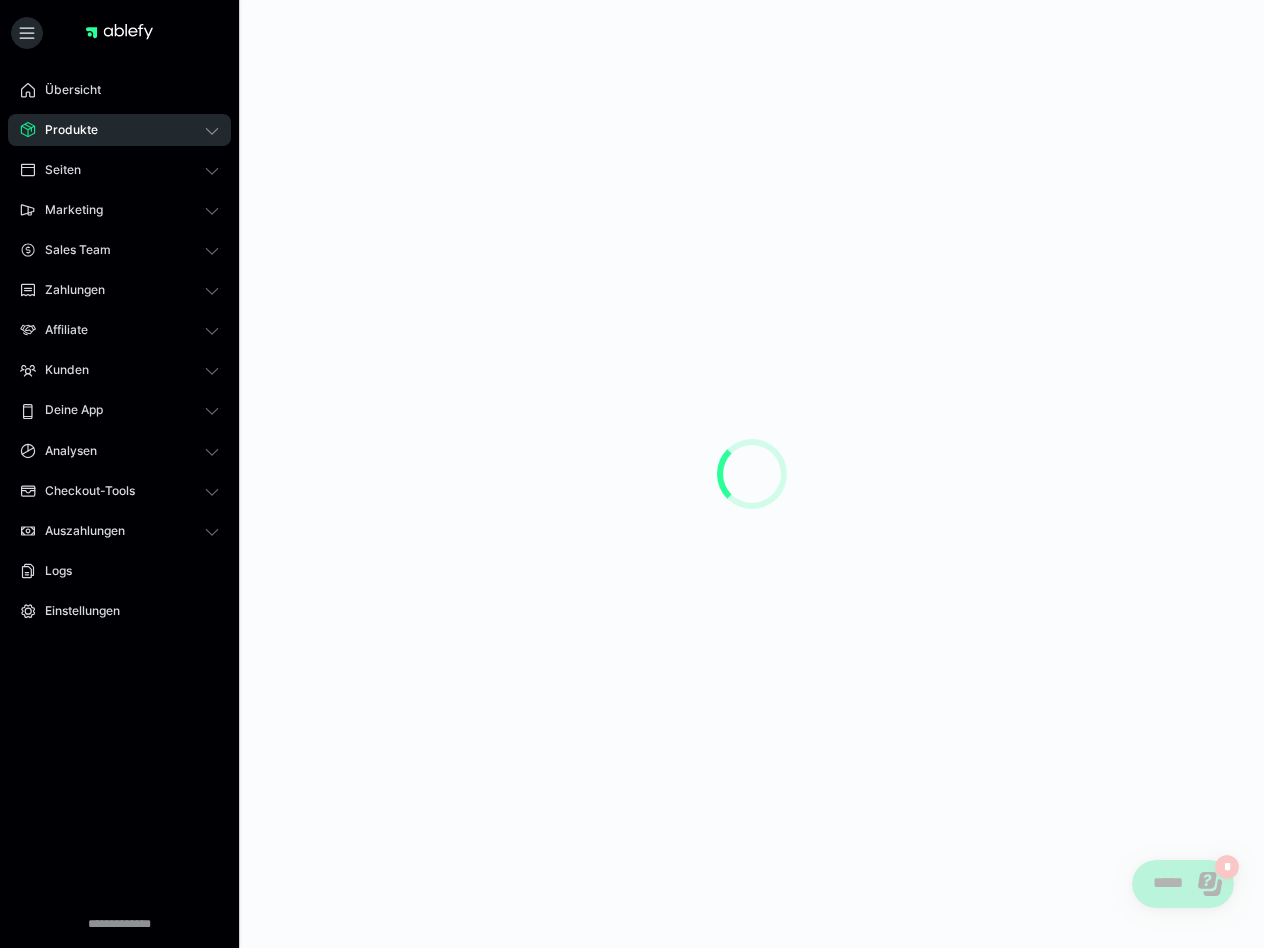 scroll, scrollTop: 0, scrollLeft: 0, axis: both 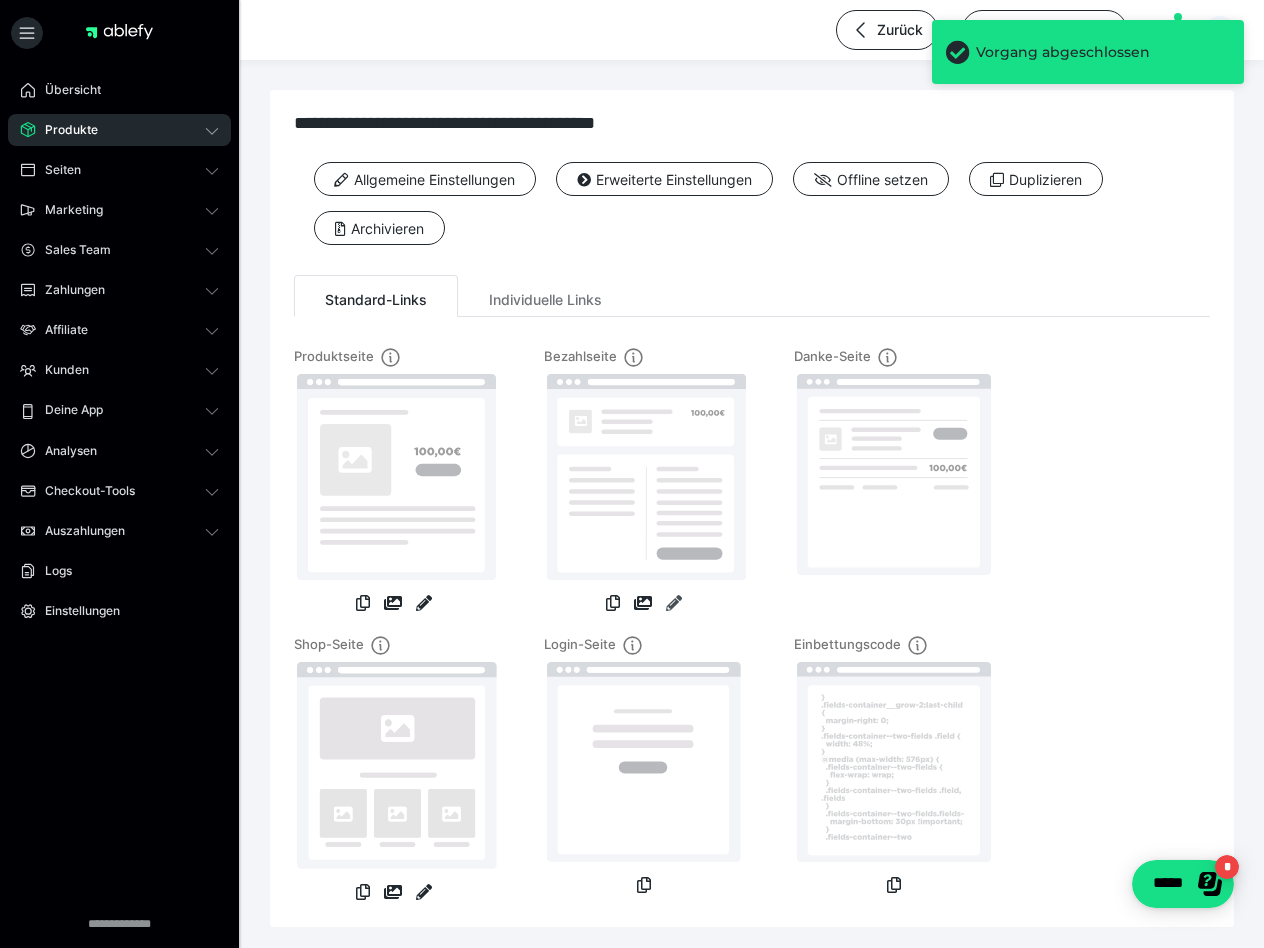 click at bounding box center (674, 603) 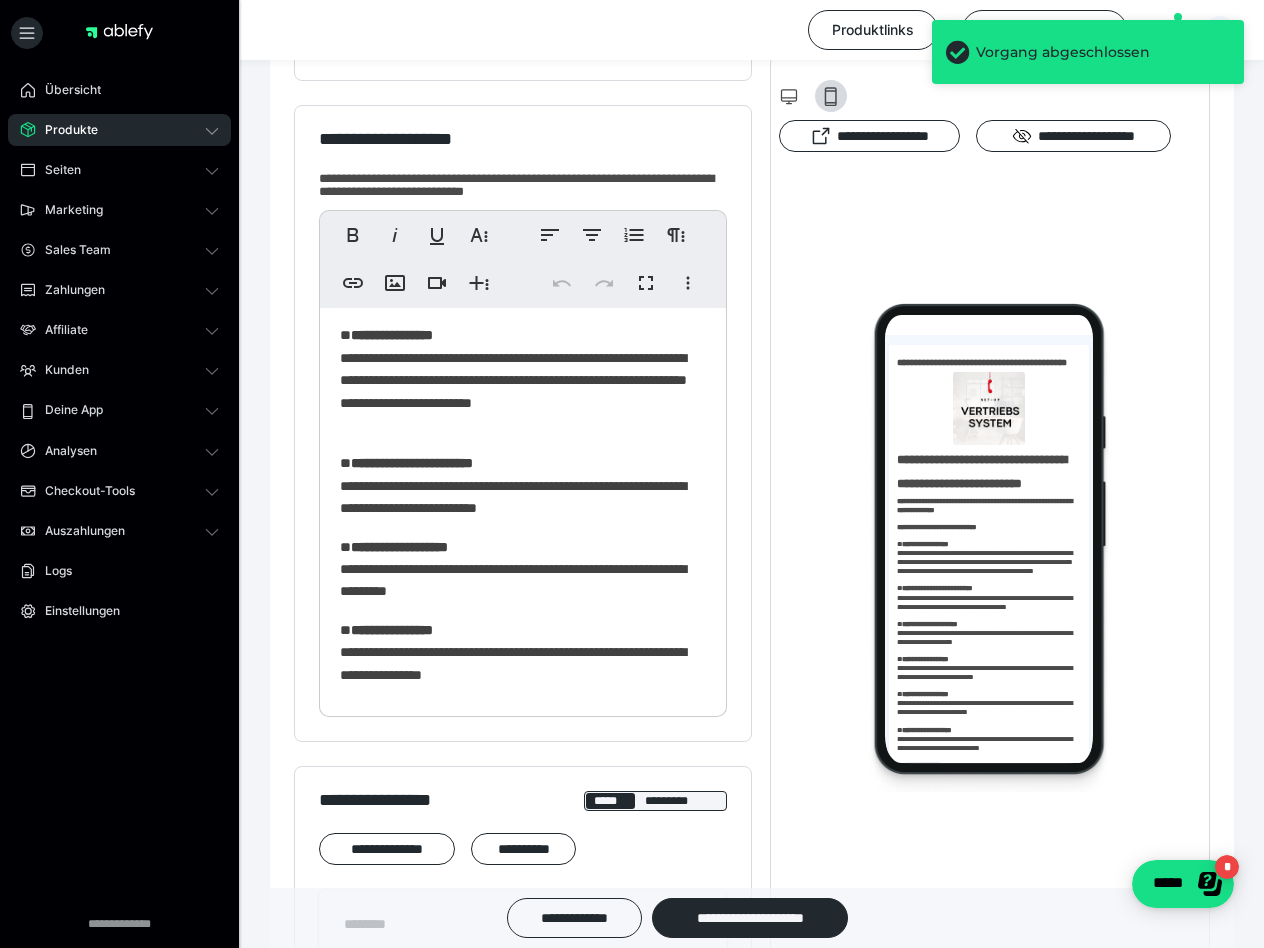 scroll, scrollTop: 0, scrollLeft: 0, axis: both 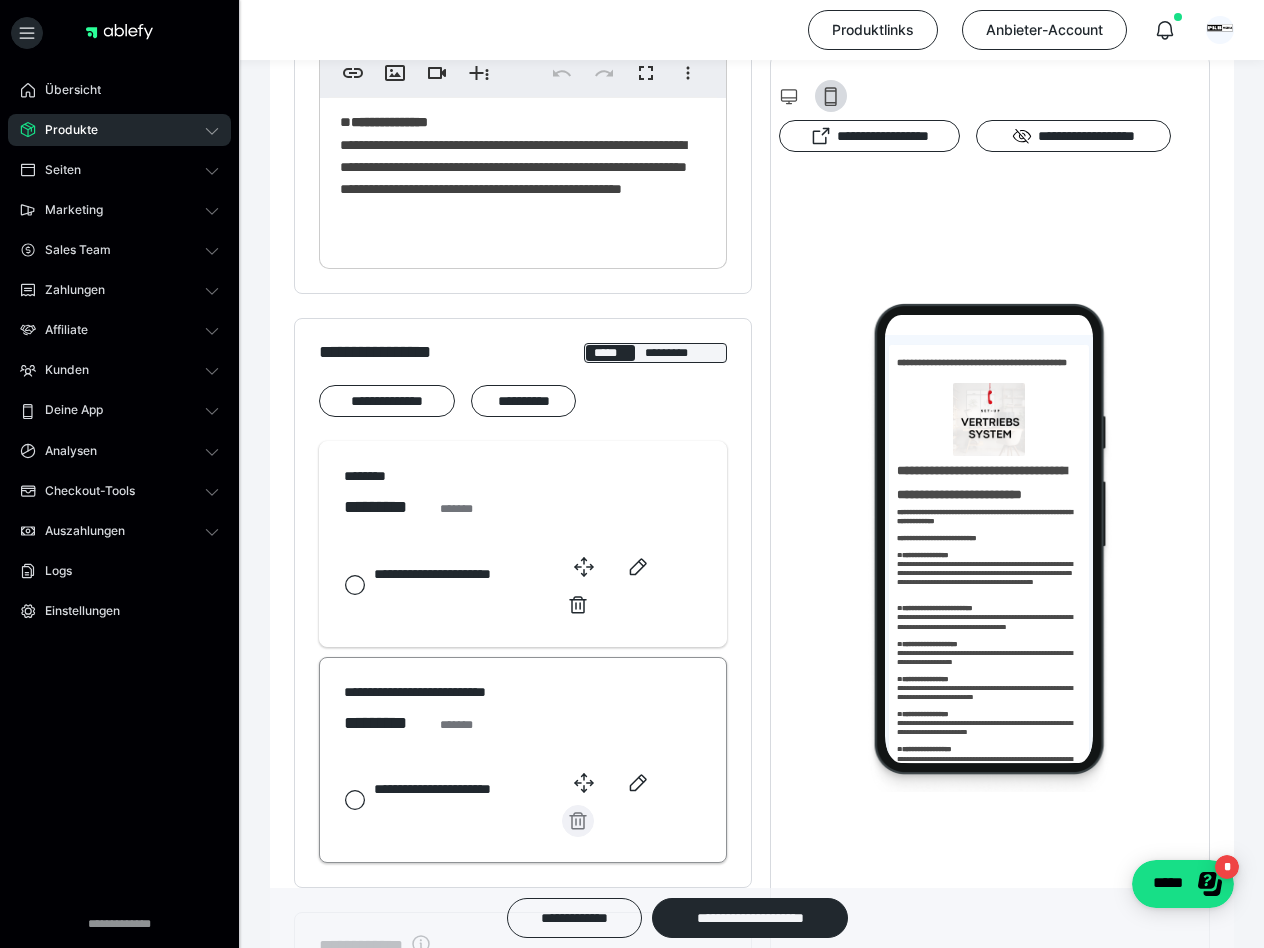 click 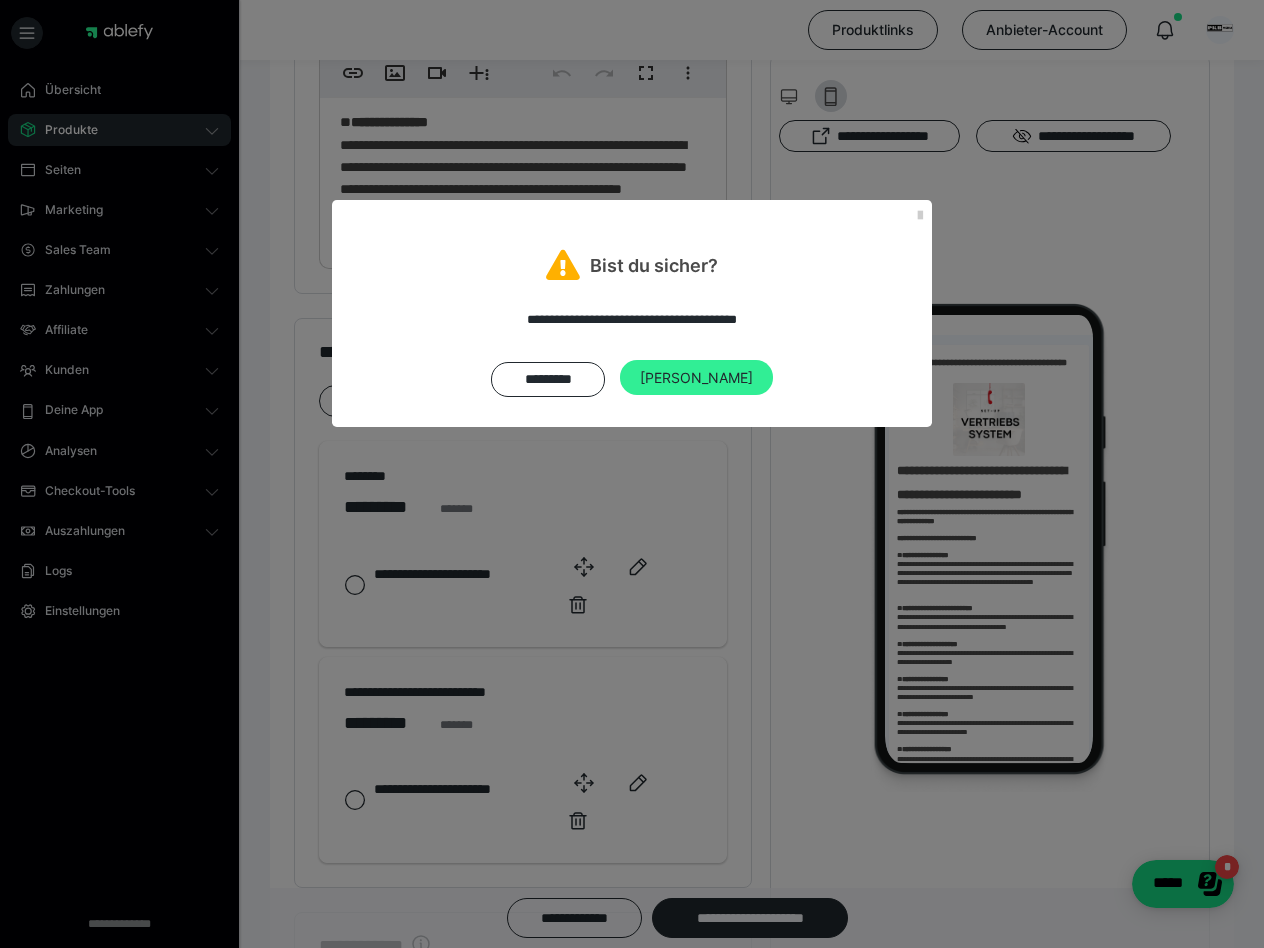 click on "[PERSON_NAME]" at bounding box center (696, 378) 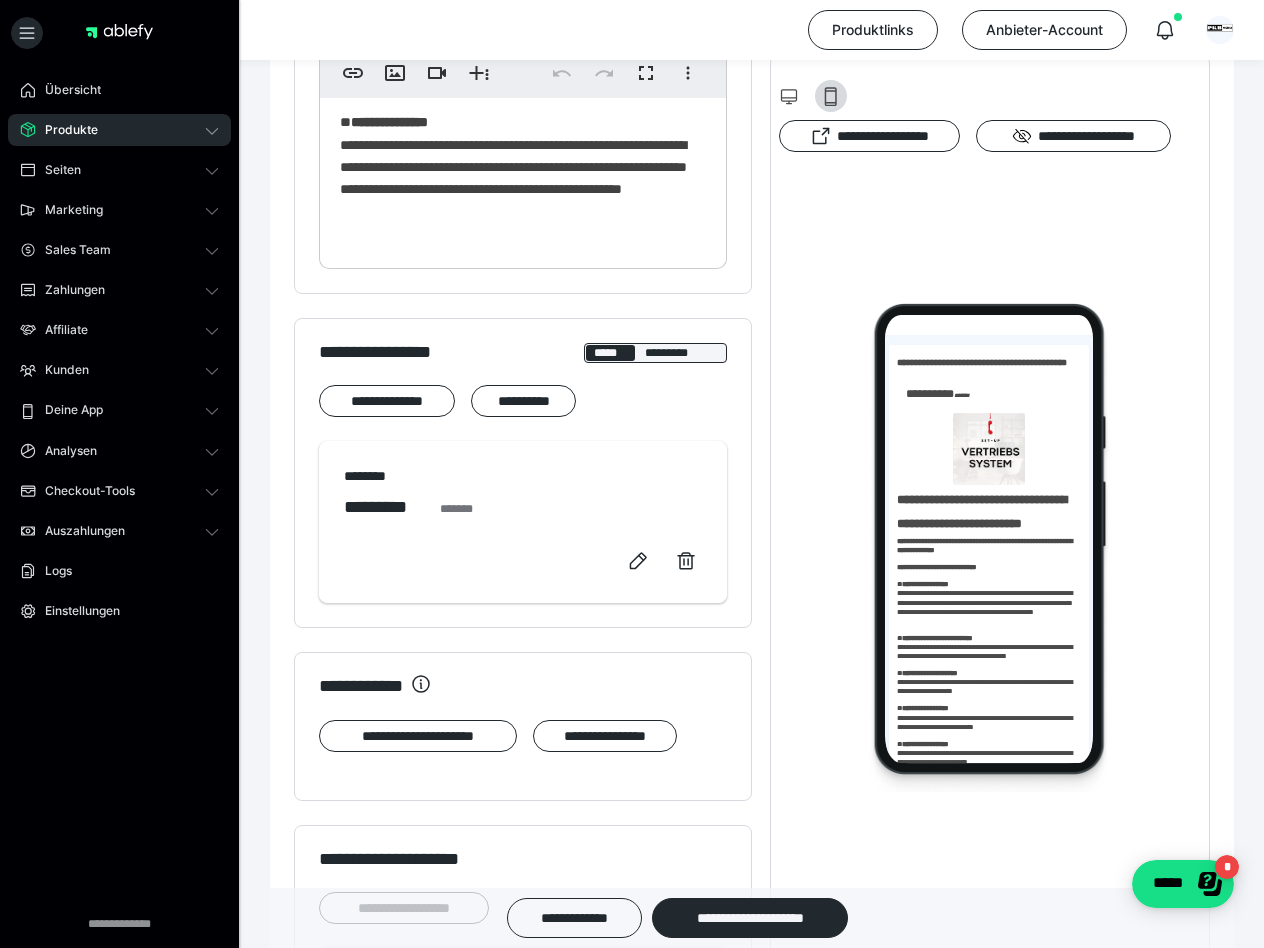click on "**********" at bounding box center [752, 1165] 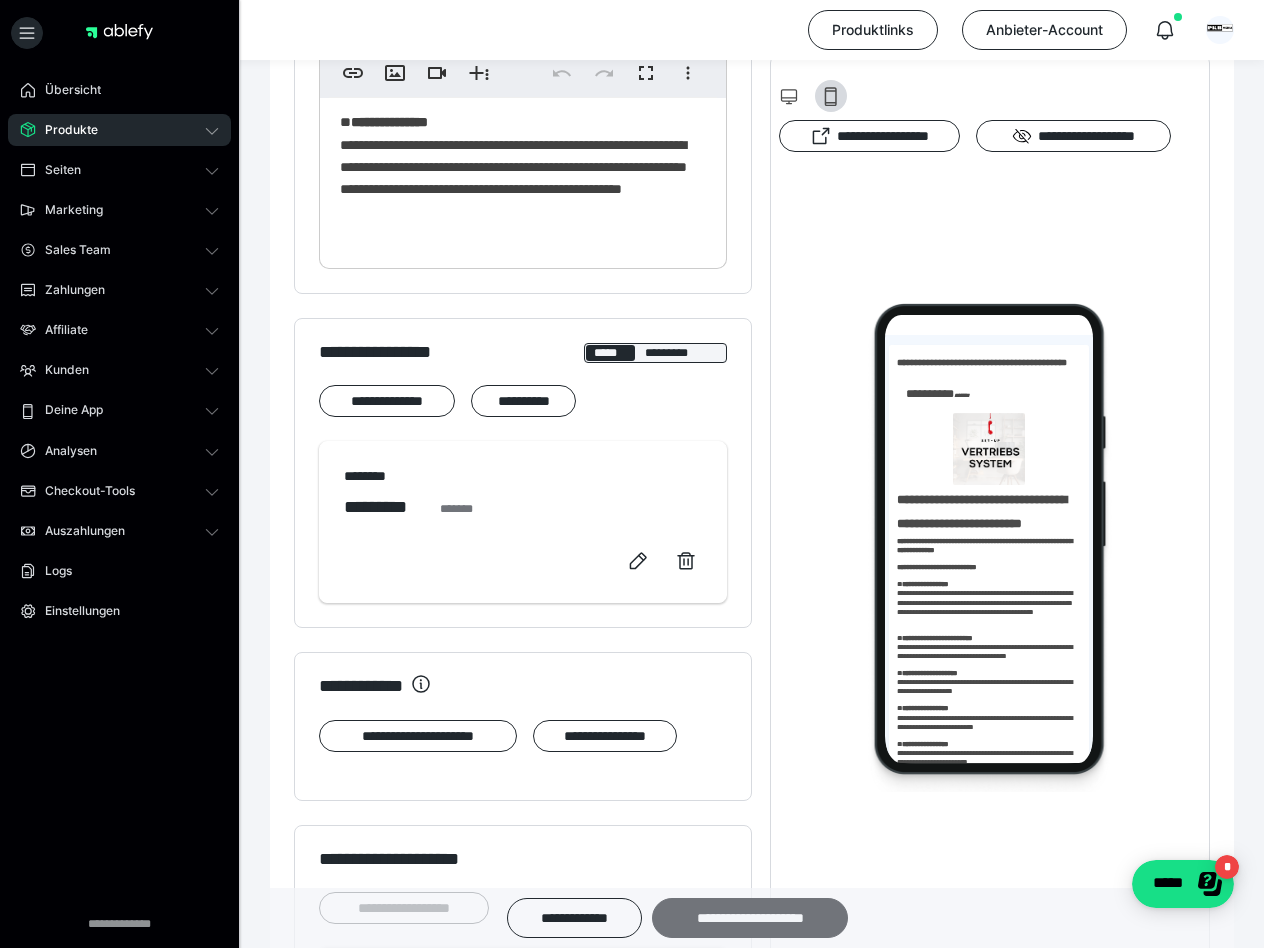 click on "**********" at bounding box center (750, 918) 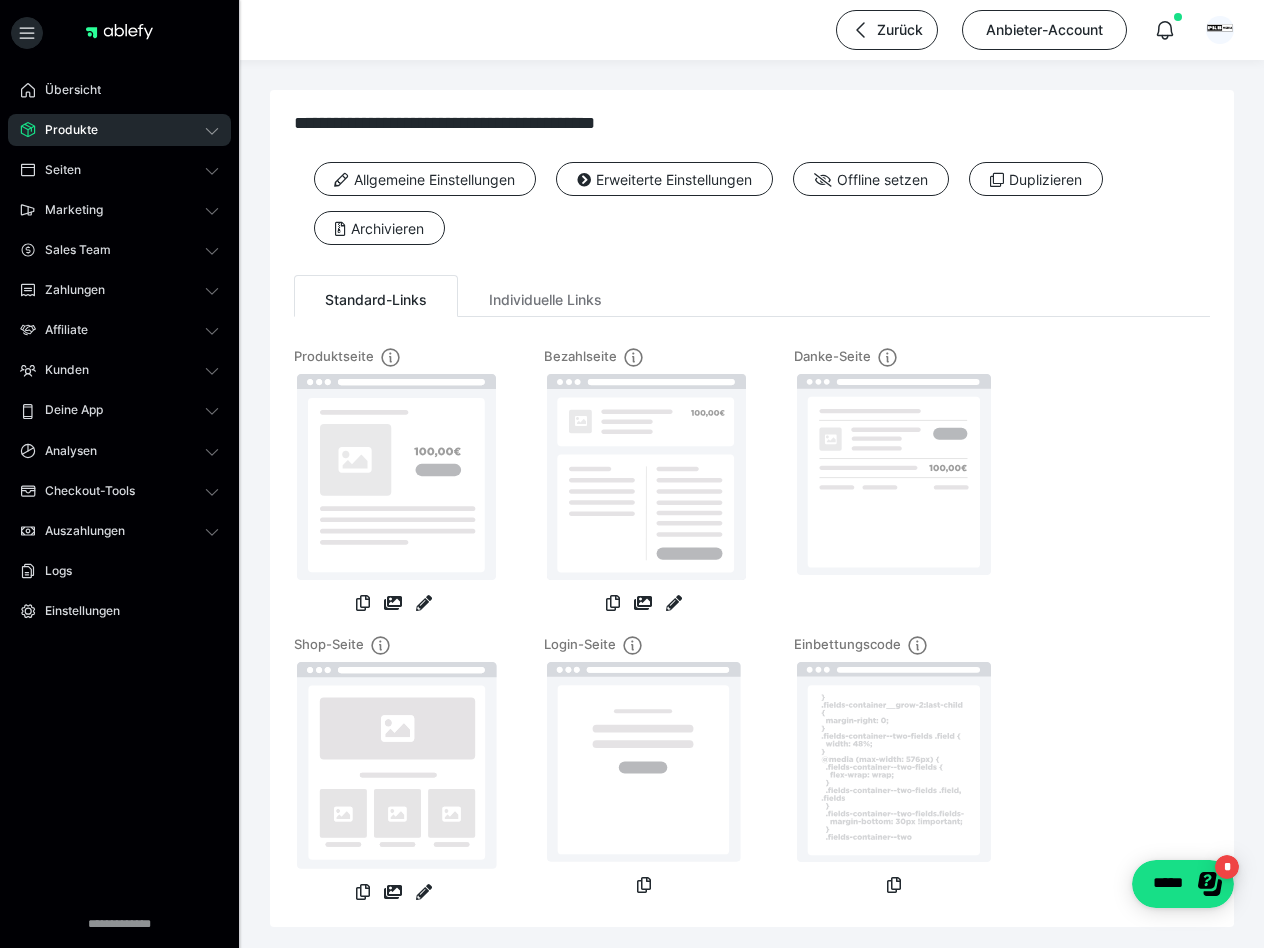 click on "**********" at bounding box center (752, 555) 